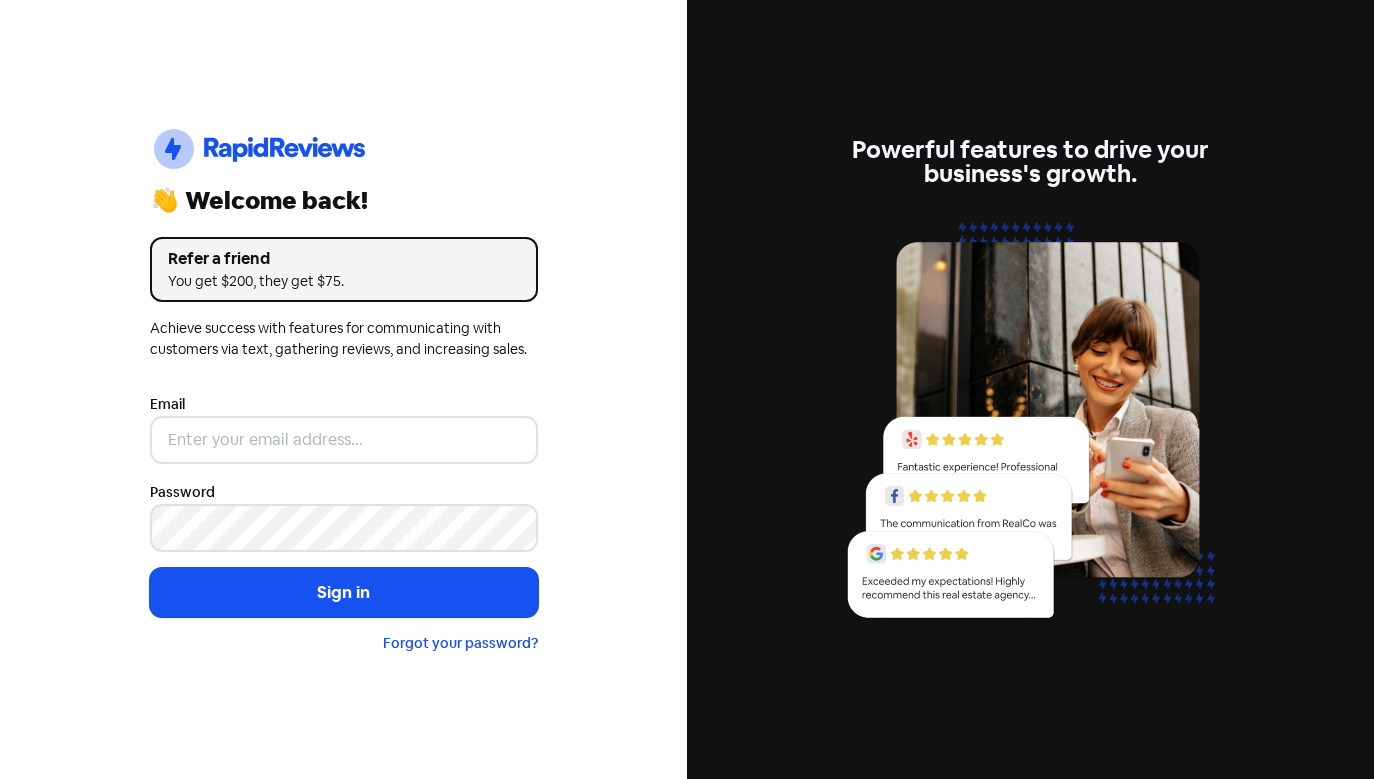scroll, scrollTop: 0, scrollLeft: 0, axis: both 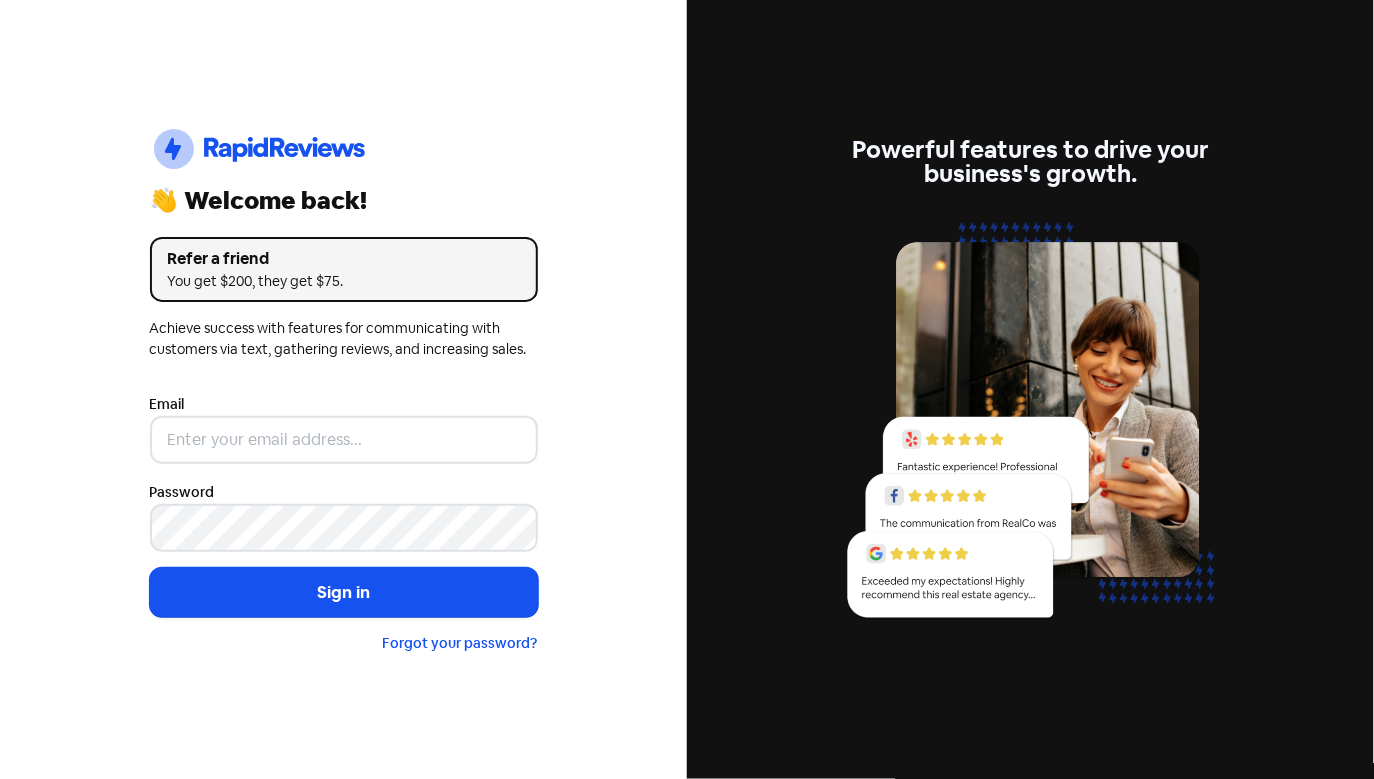click on "Email" at bounding box center (344, 428) 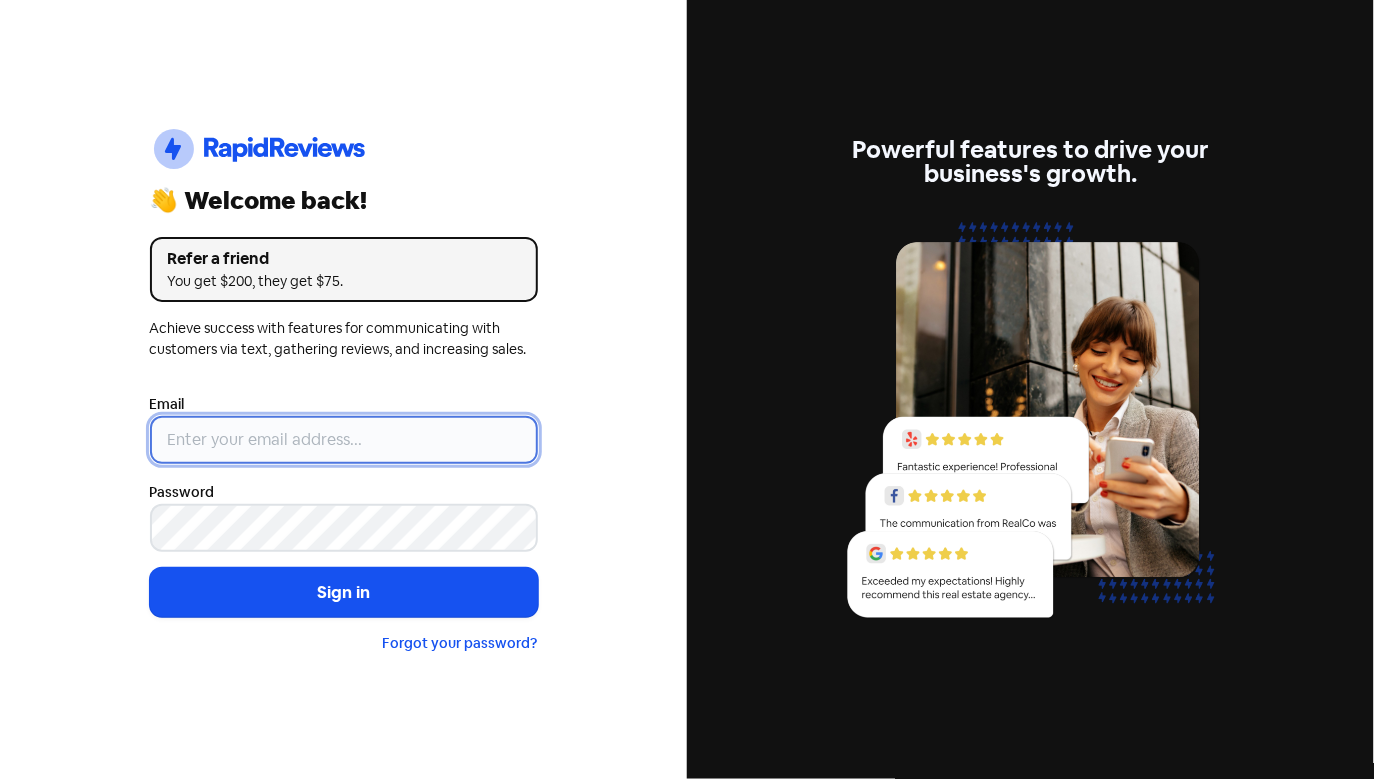 click at bounding box center [344, 440] 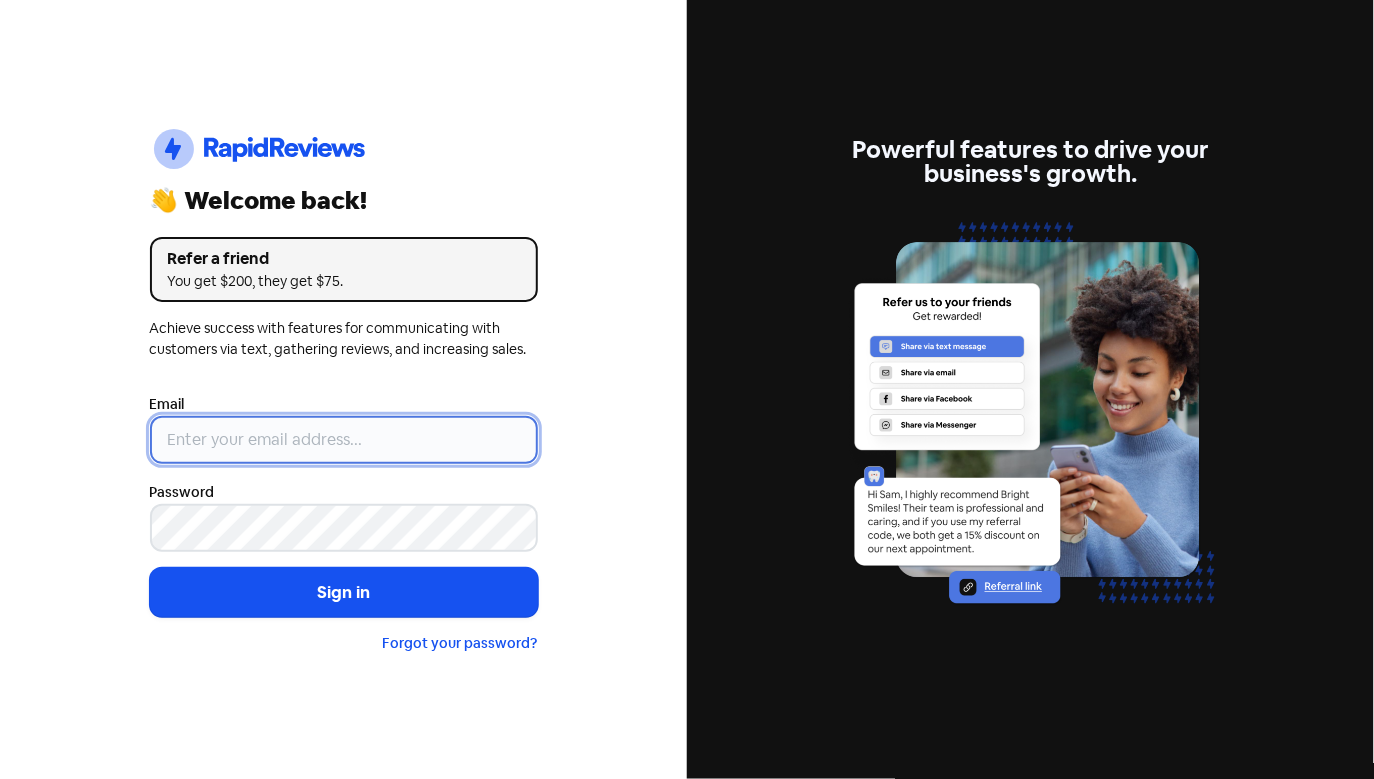 type on "[EMAIL]" 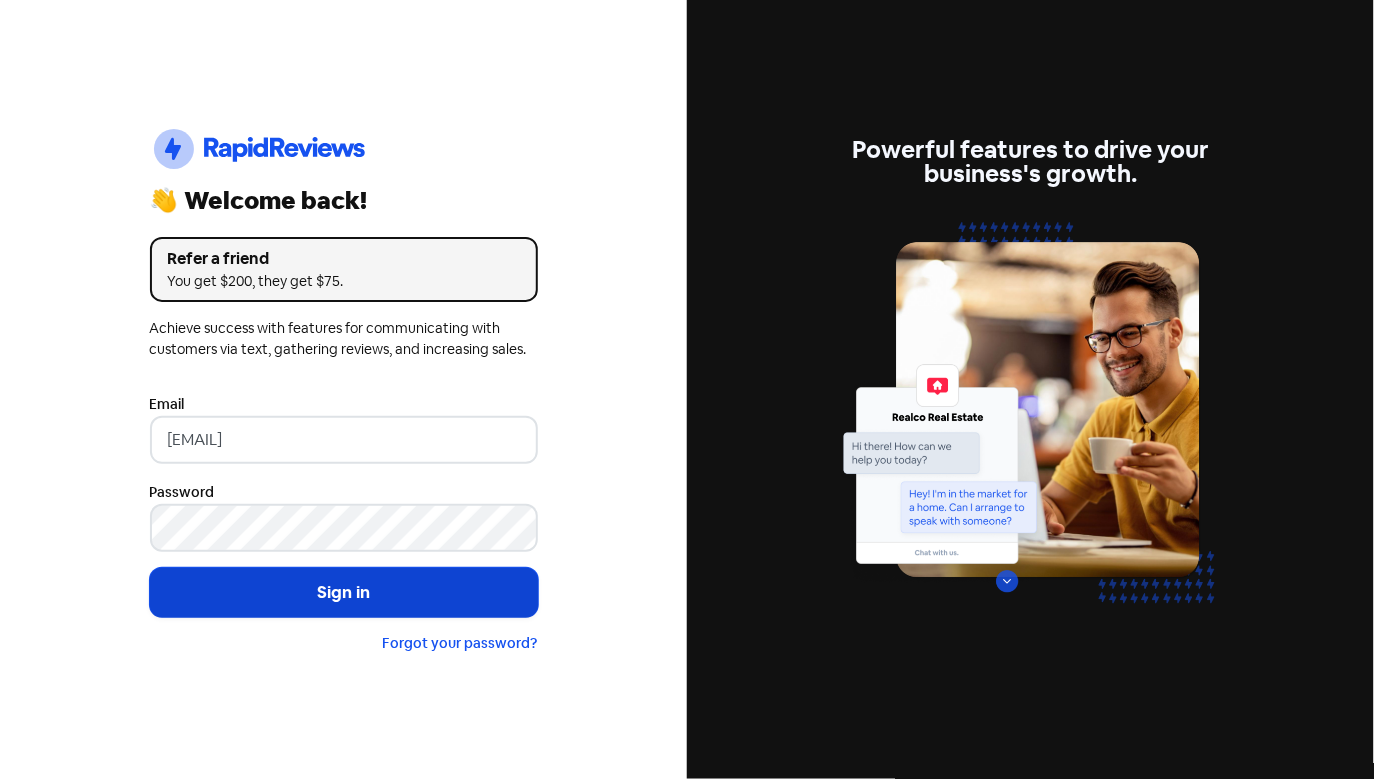 click on "Sign in" at bounding box center (344, 593) 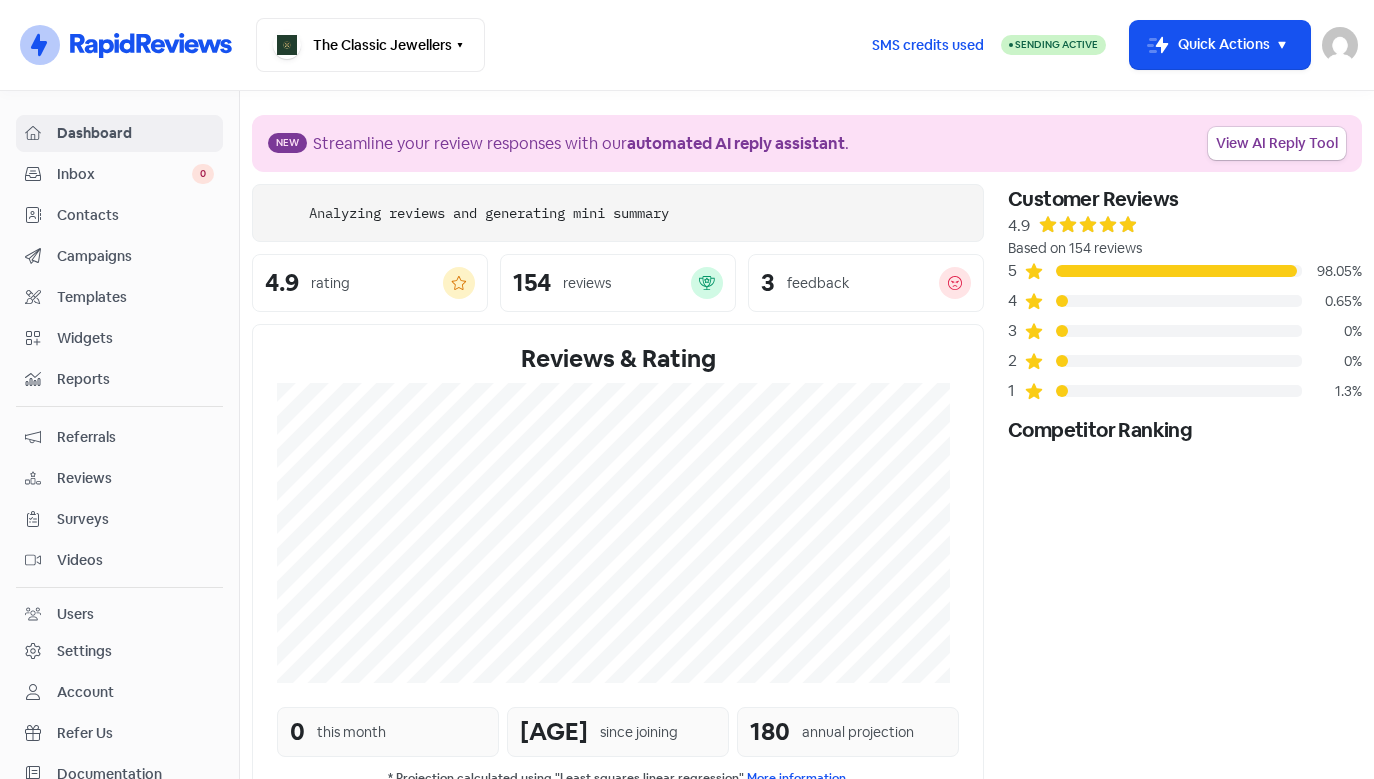 scroll, scrollTop: 0, scrollLeft: 0, axis: both 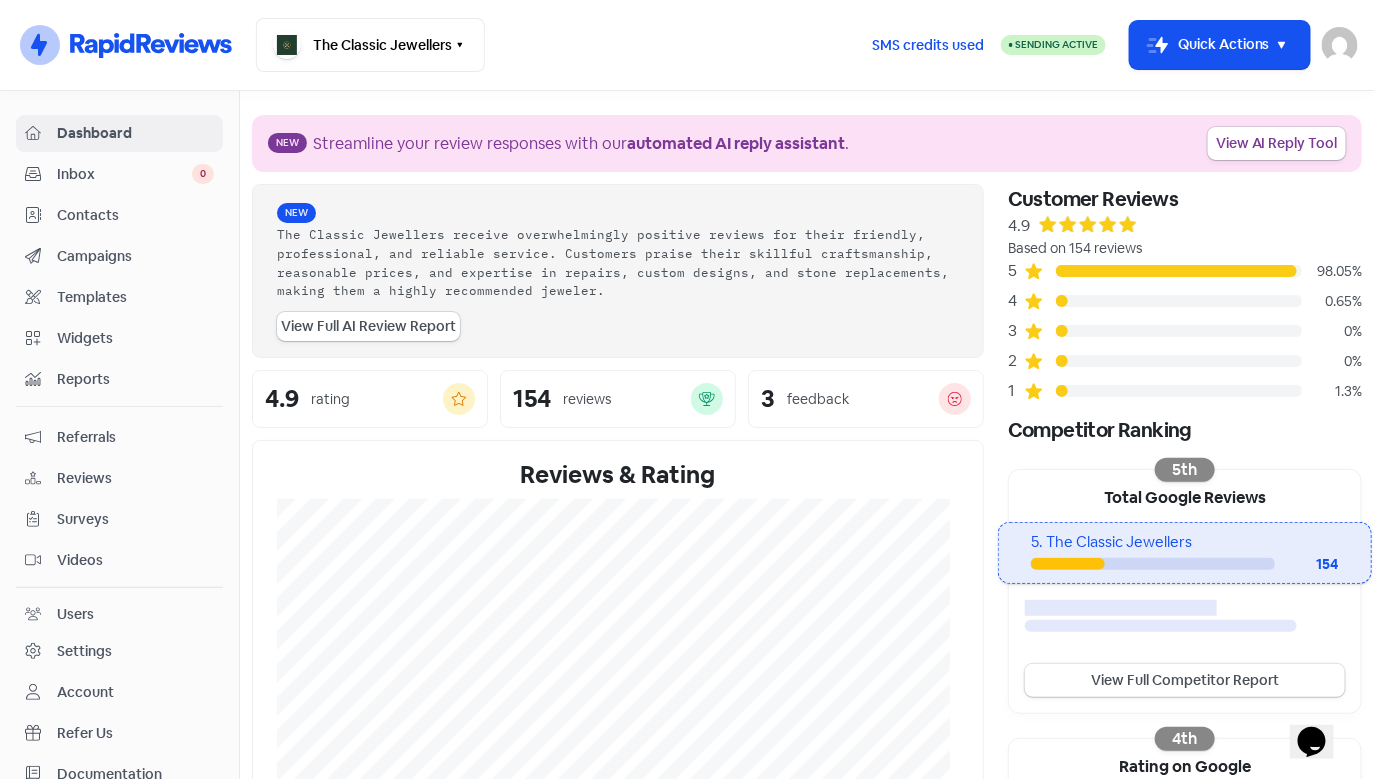 click on "Inbox   0" at bounding box center [119, 174] 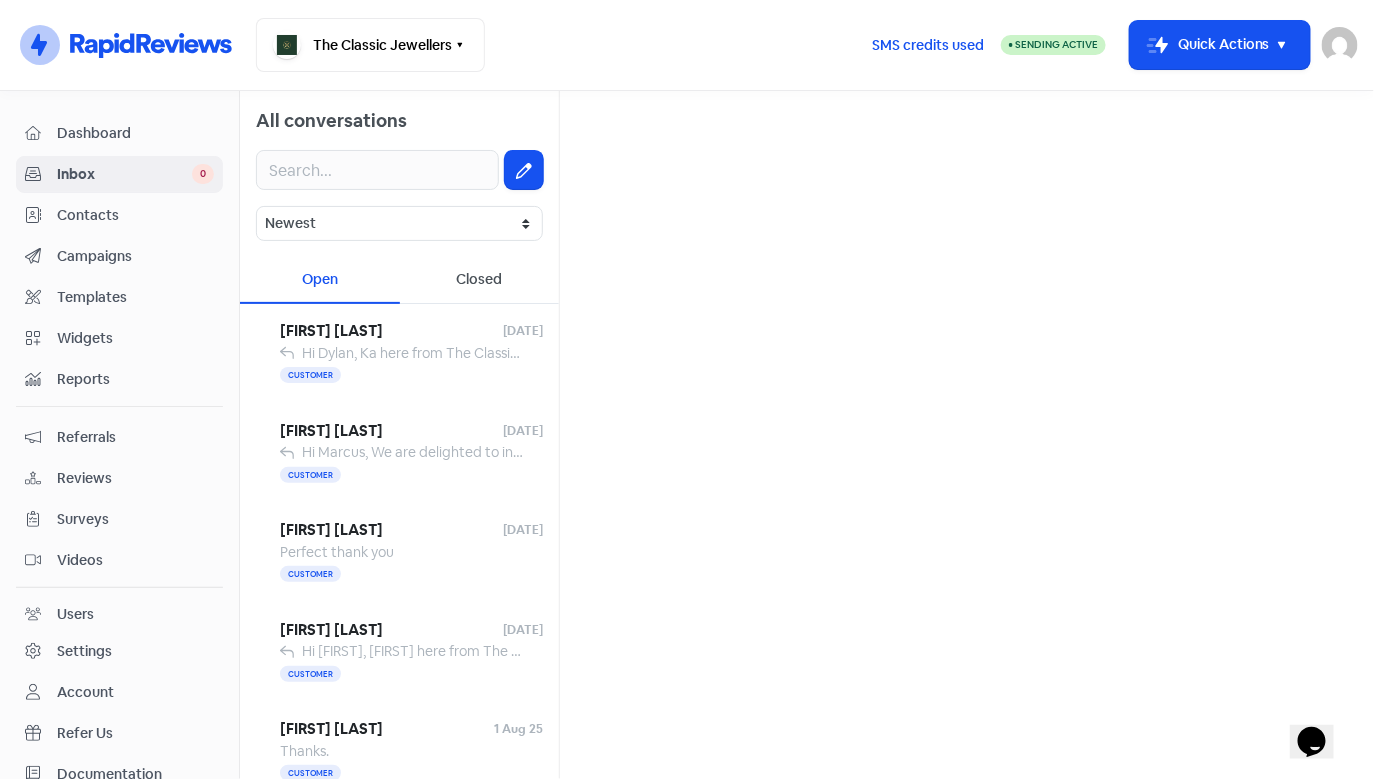 click on "Contacts" at bounding box center (135, 215) 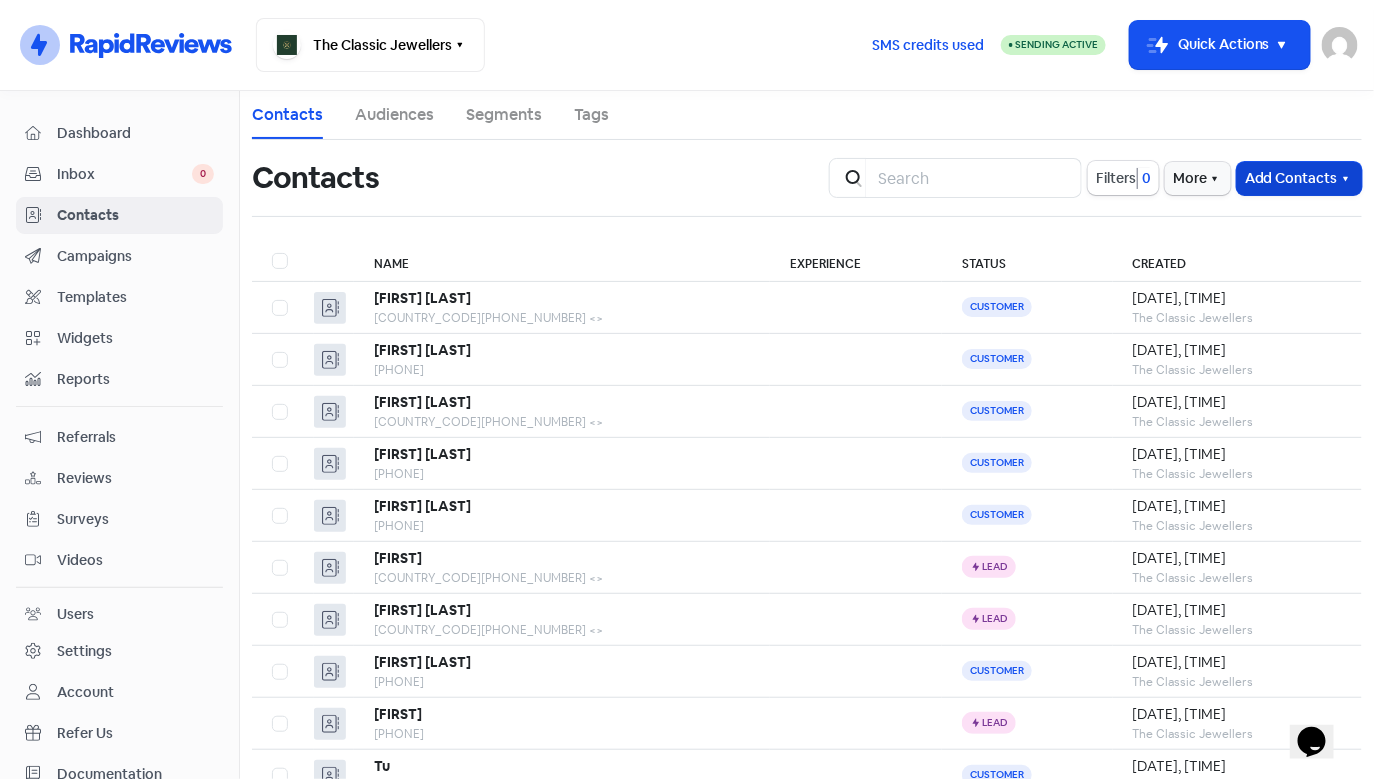 click on "Add Contacts" at bounding box center [1299, 178] 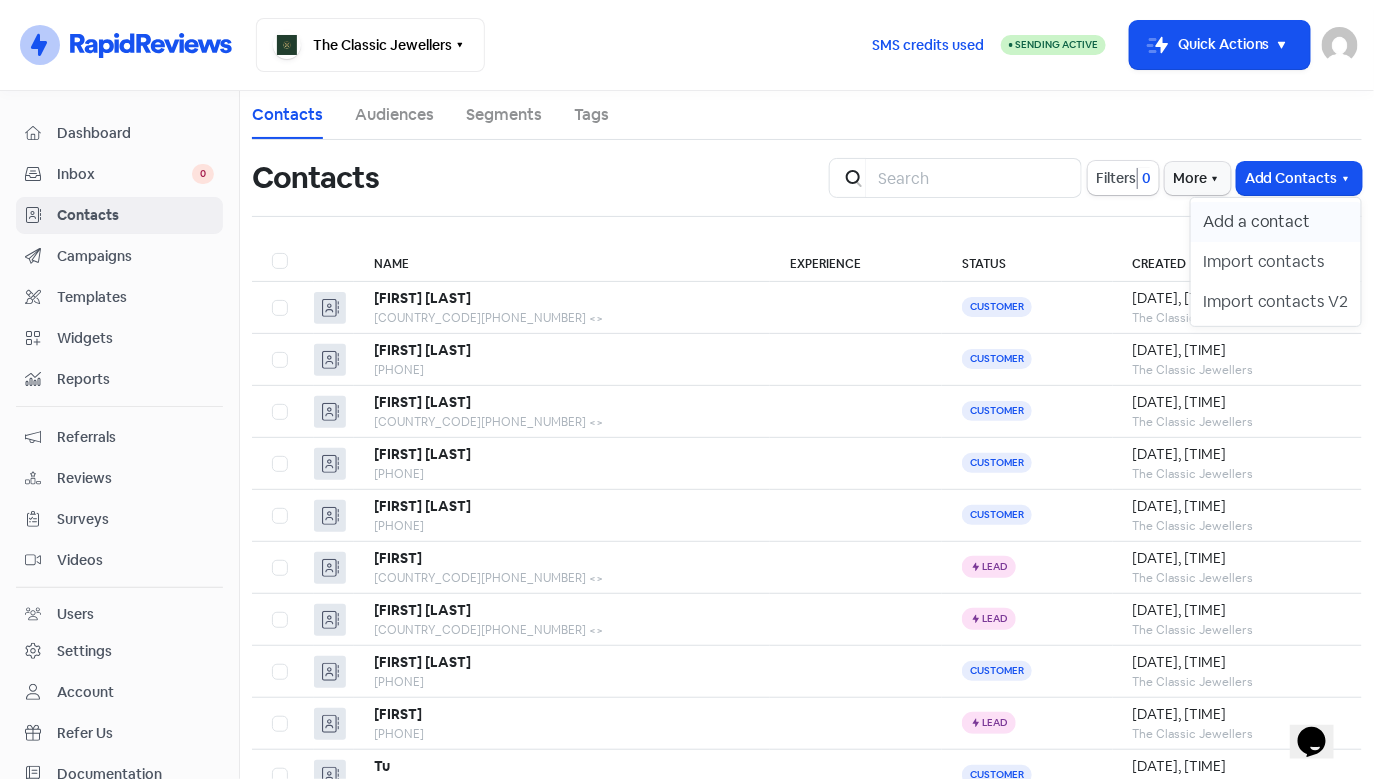 click on "Add a contact" at bounding box center [1276, 222] 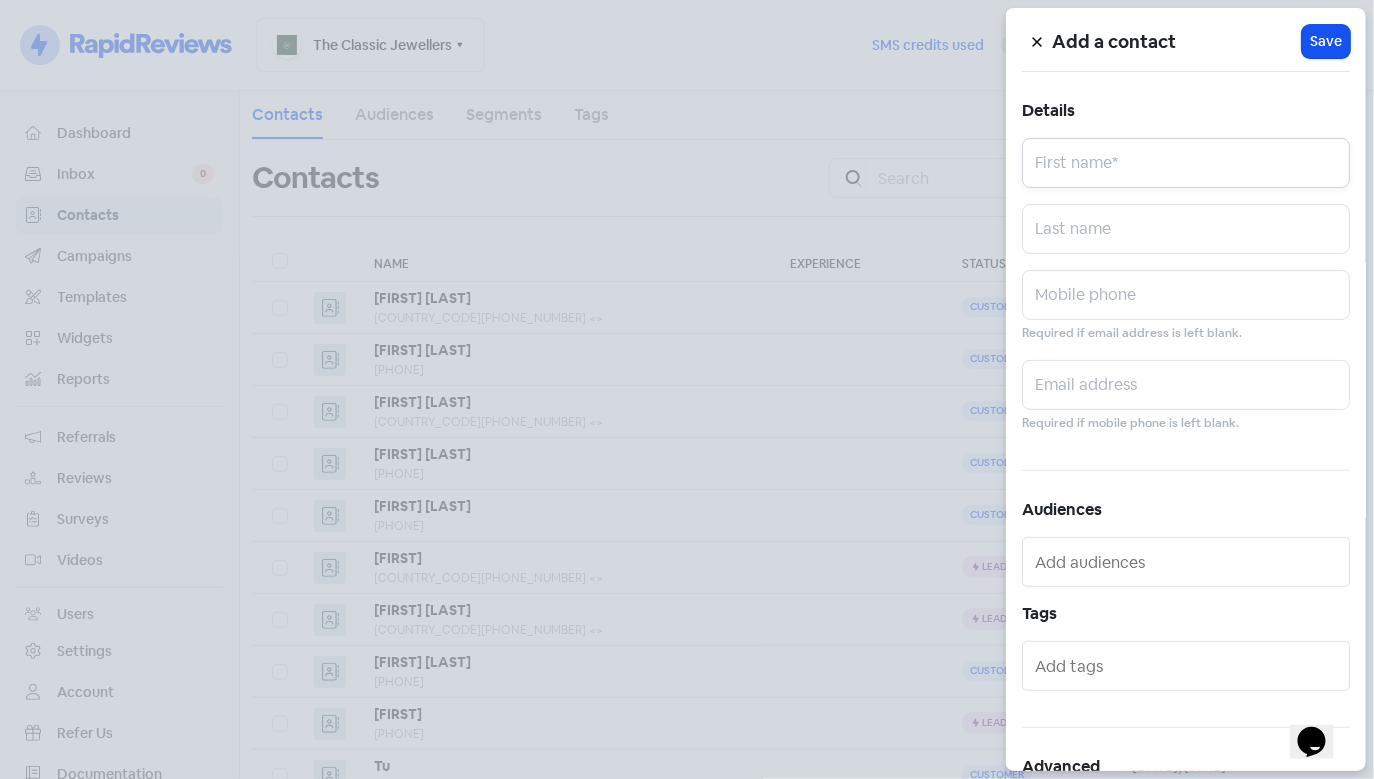 click at bounding box center [1186, 163] 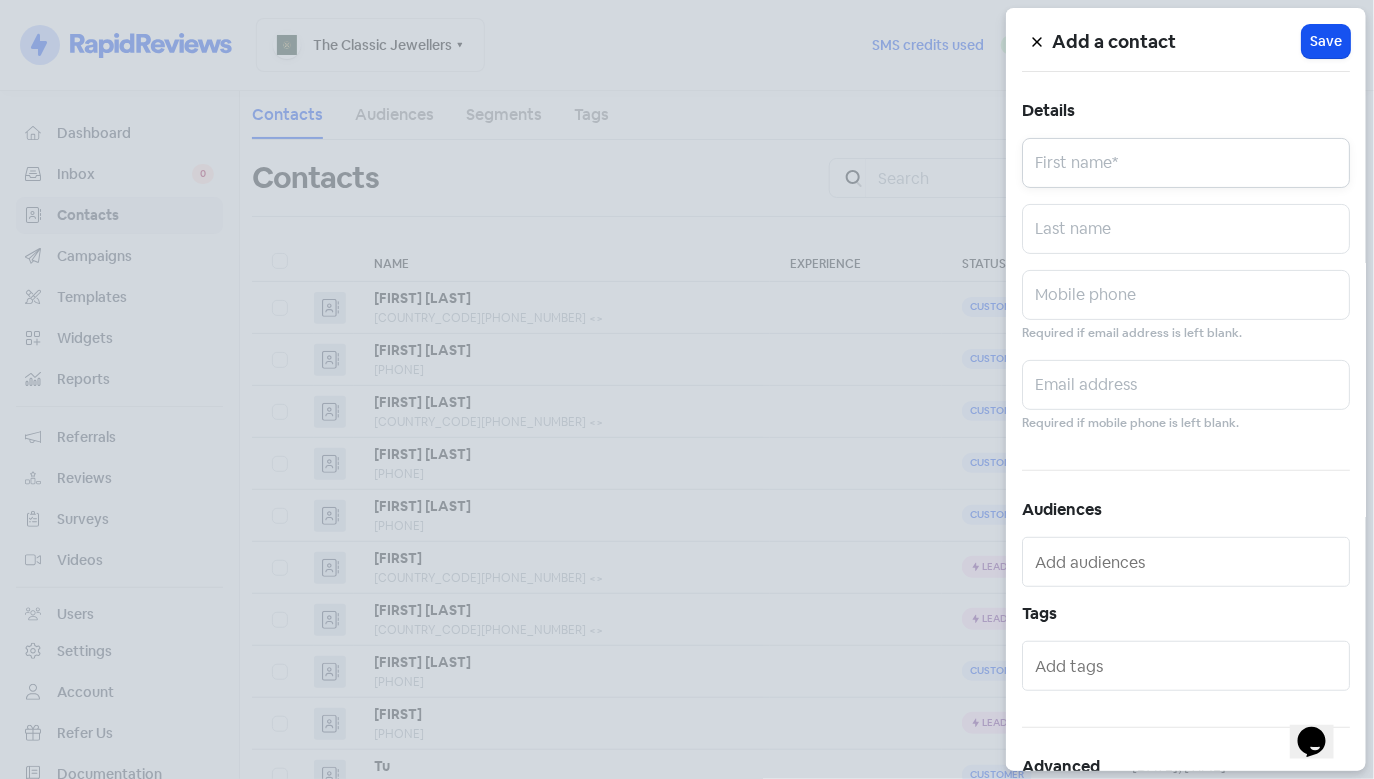 paste on "[FIRST]" 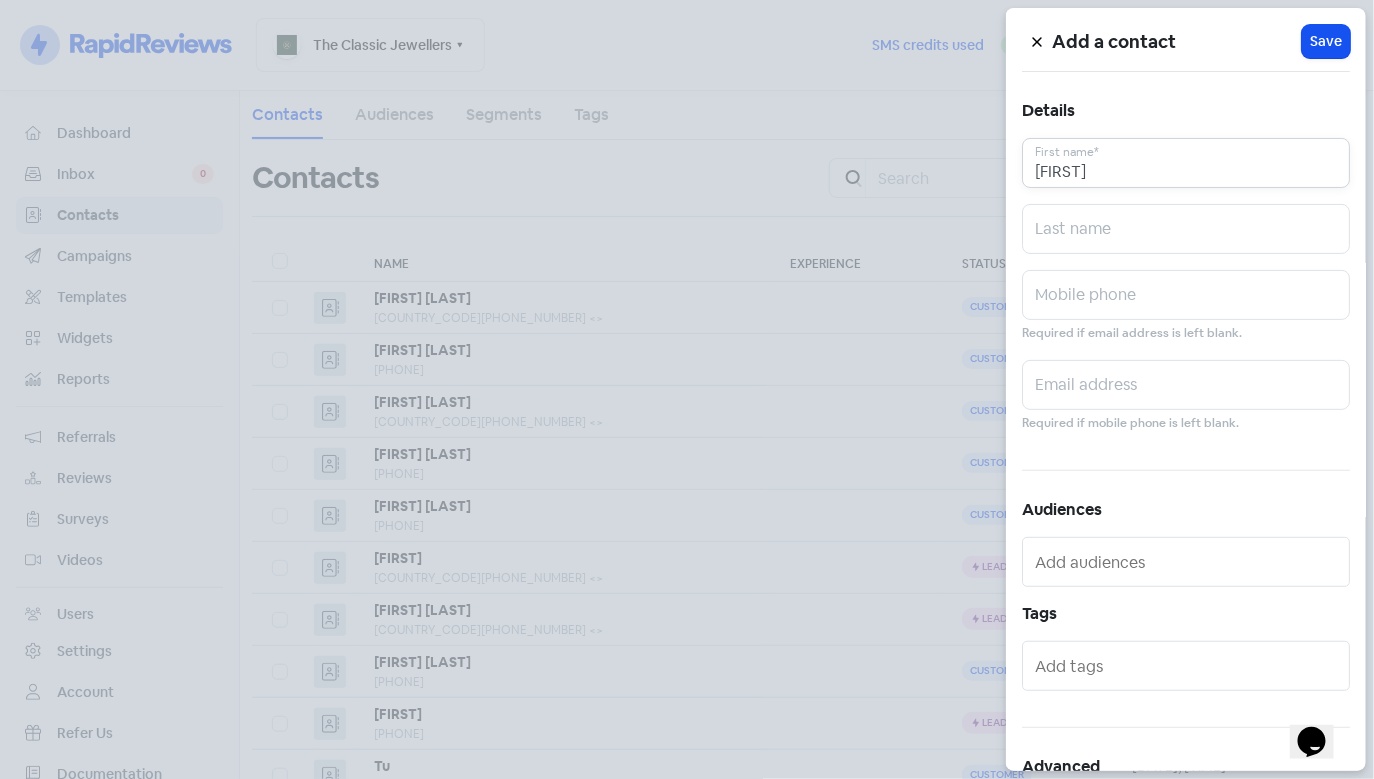 type on "[FIRST]" 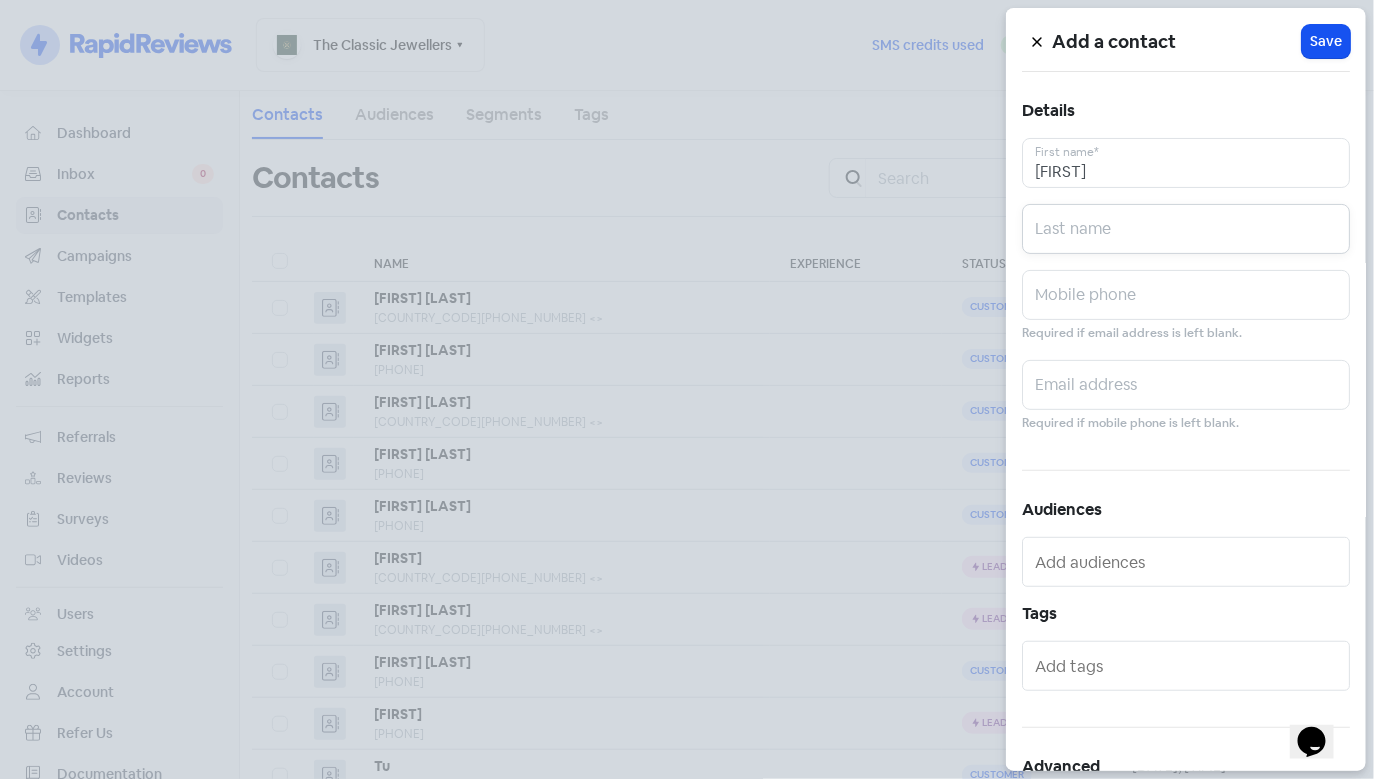 click at bounding box center [1186, 229] 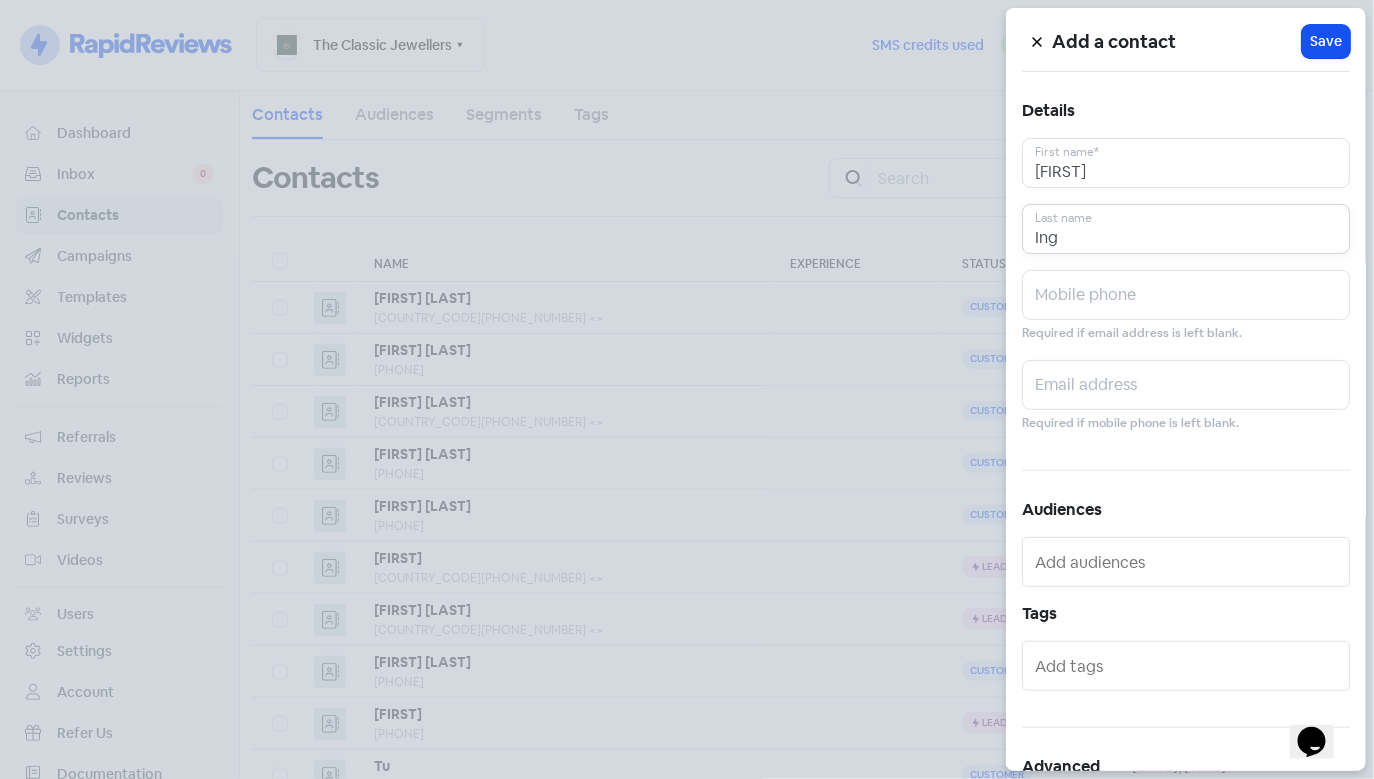 type on "Ing" 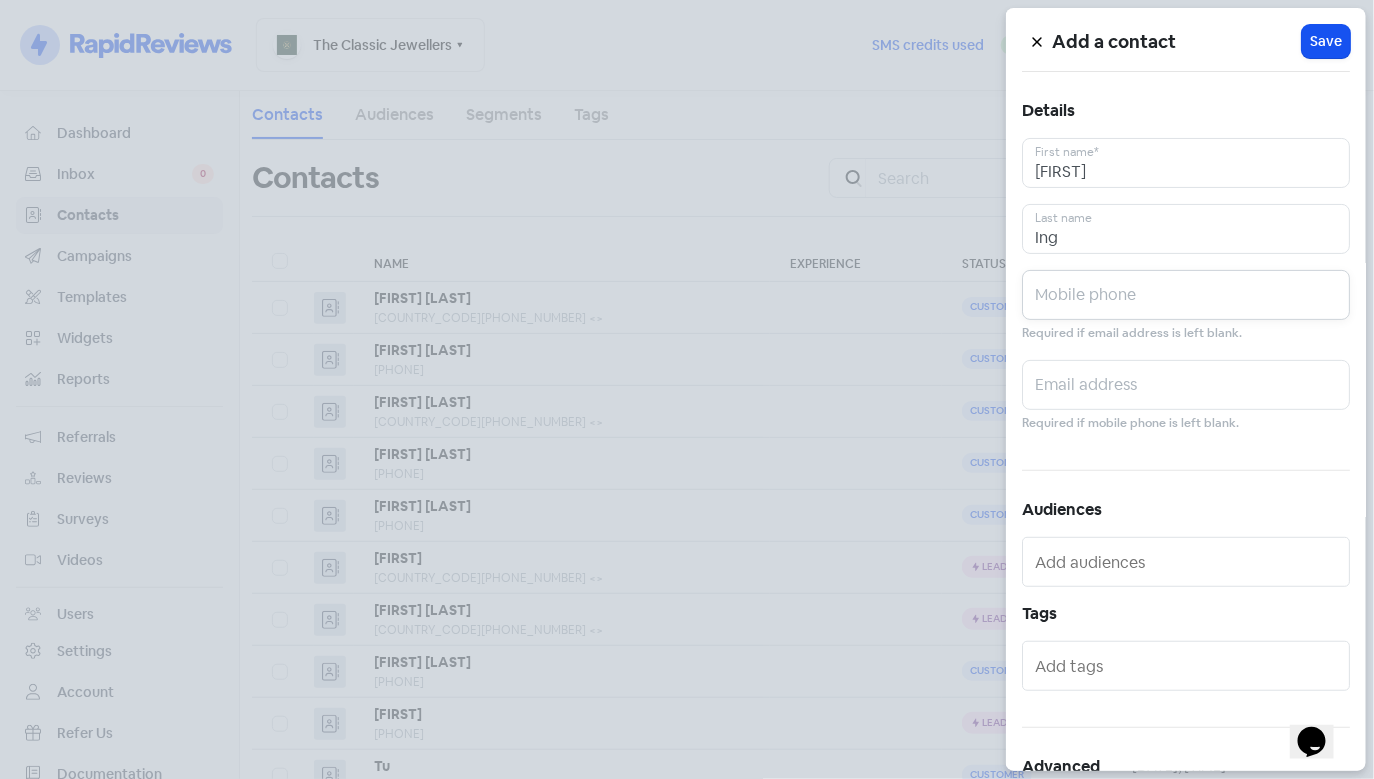 click at bounding box center (1186, 295) 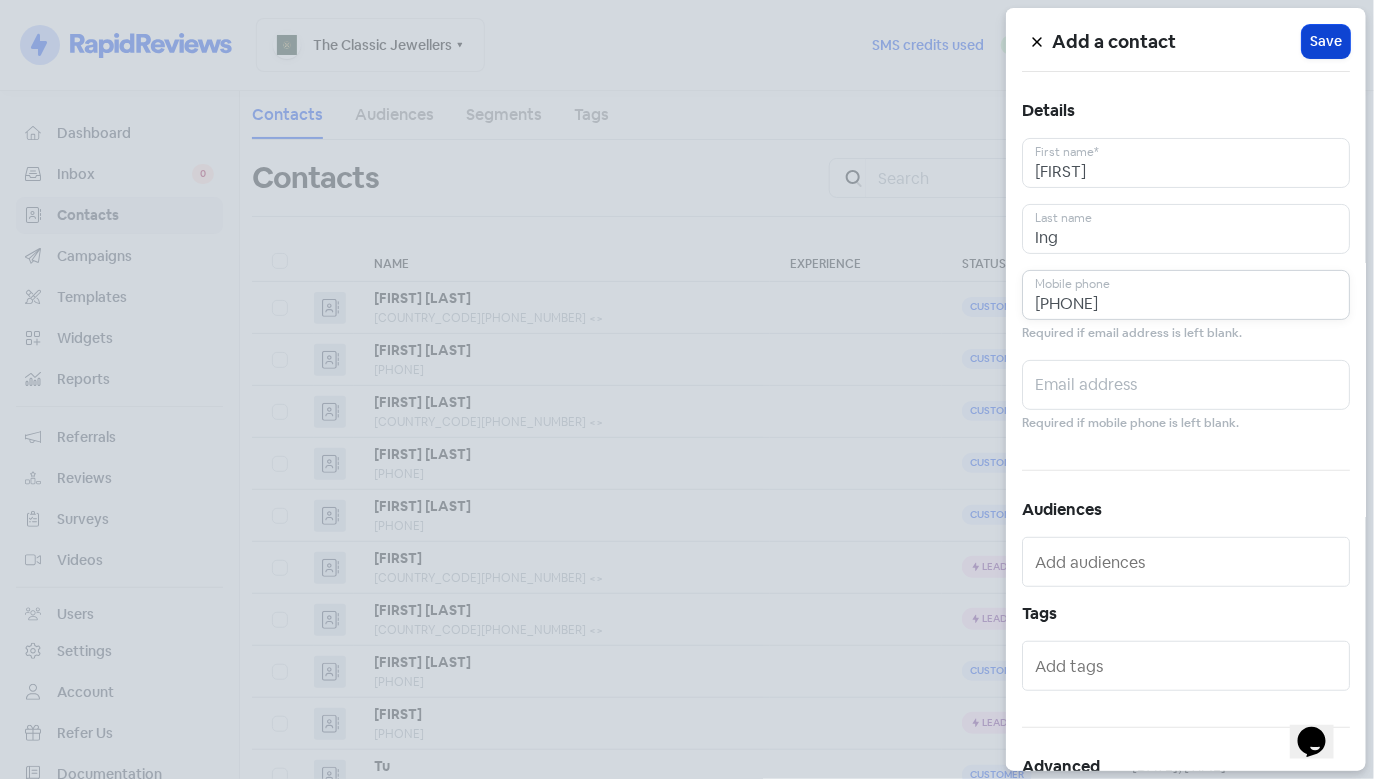 type on "[PHONE]" 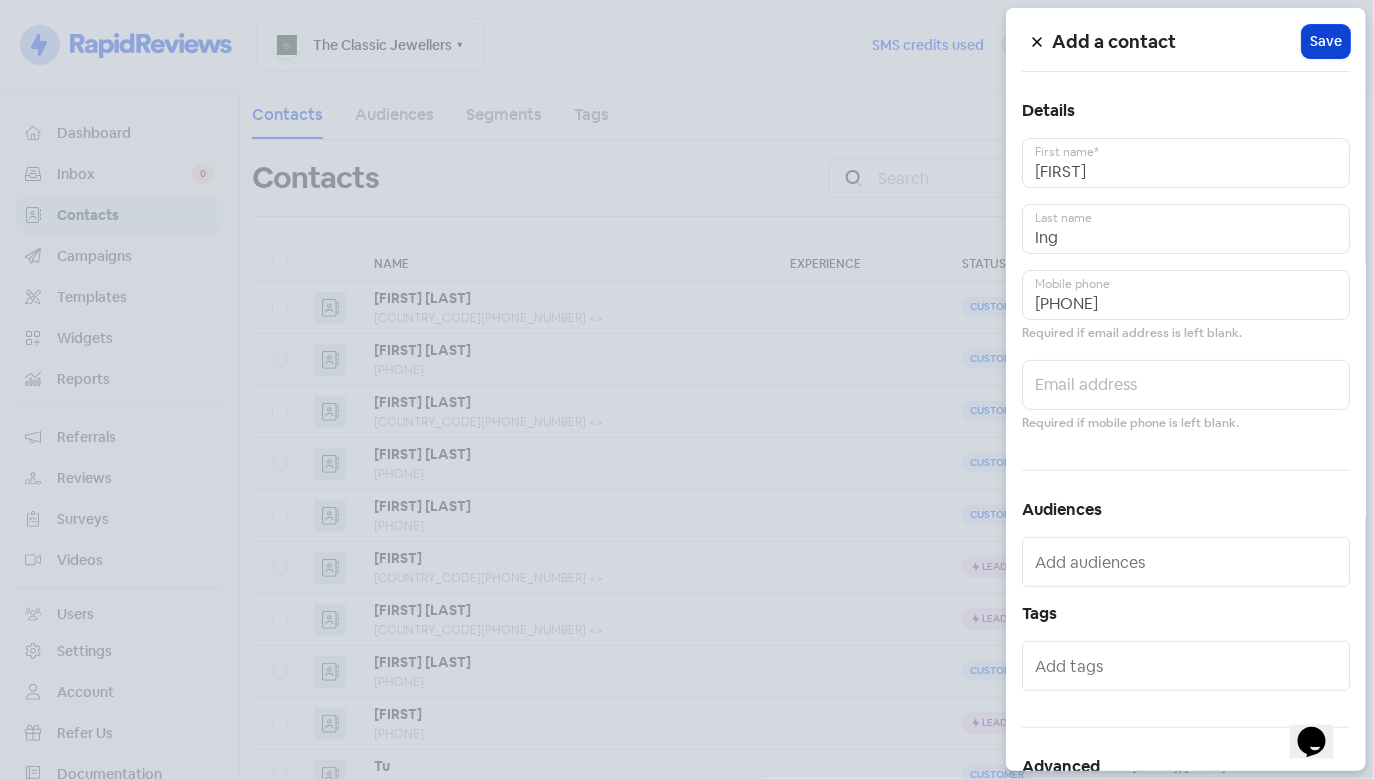 click on "Save" at bounding box center [1326, 41] 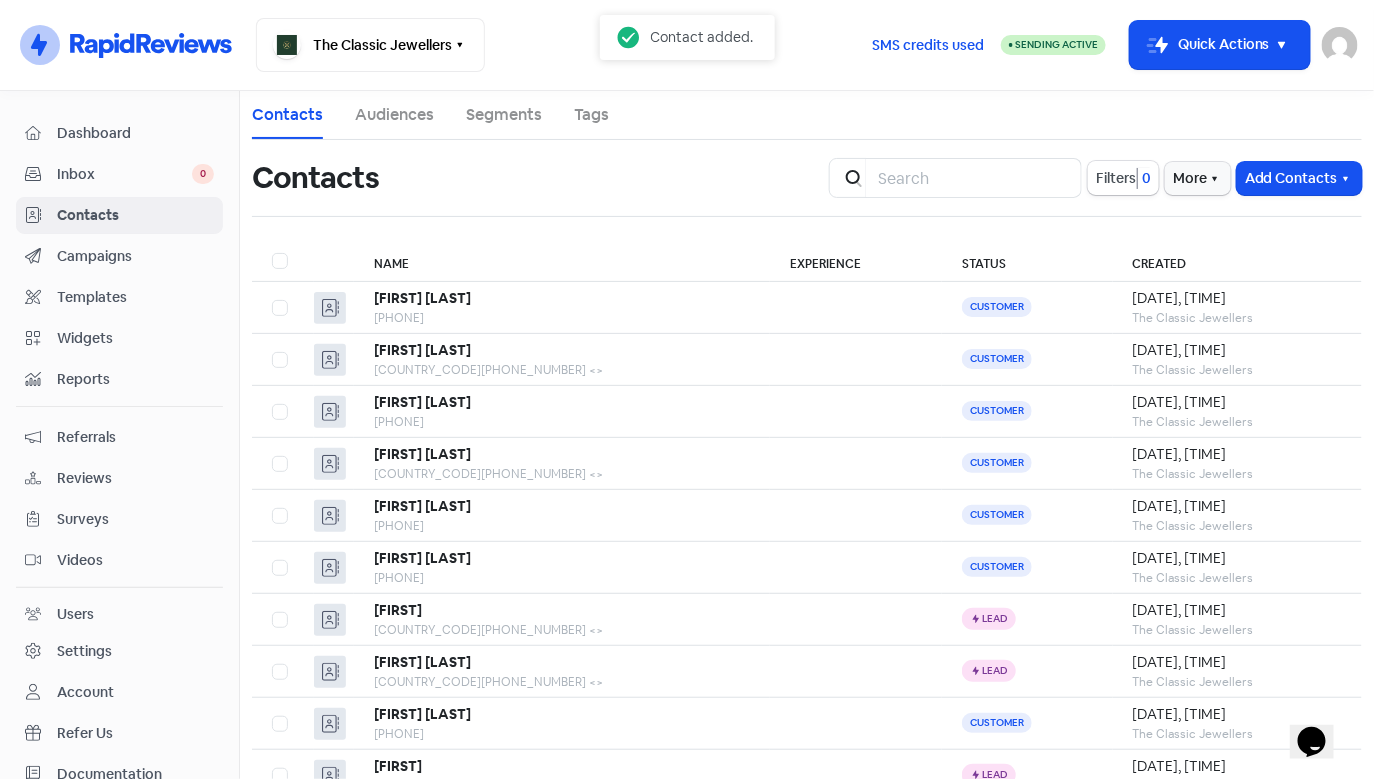 click on "Inbox" at bounding box center [124, 174] 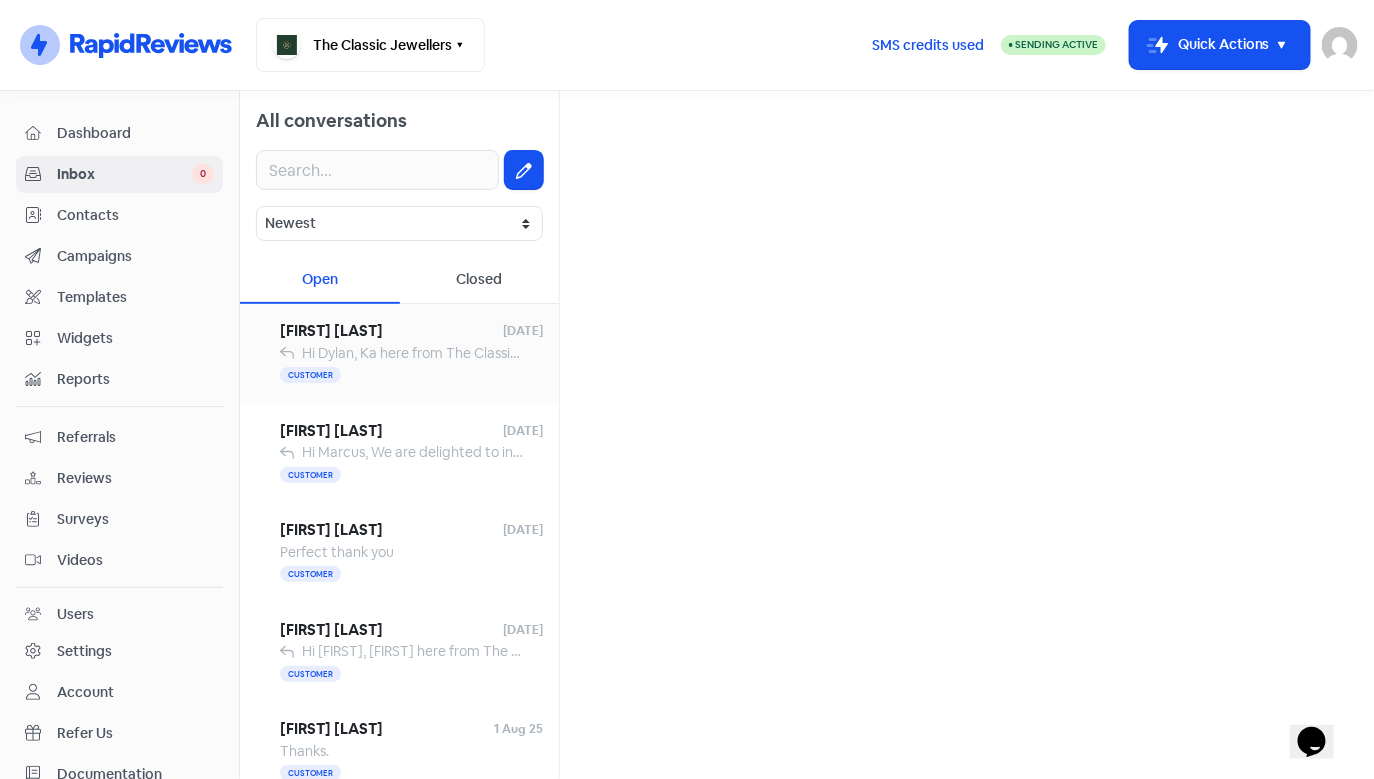 click on "Hi Dylan, Ka here from The Classic Jewellers. Just letting you know I’ve emailed through your engagement ring quote — feel free to have a look when you have time. They sometimes end up in people's junk folders. :) Thanks, [PHONE]" at bounding box center (1037, 353) 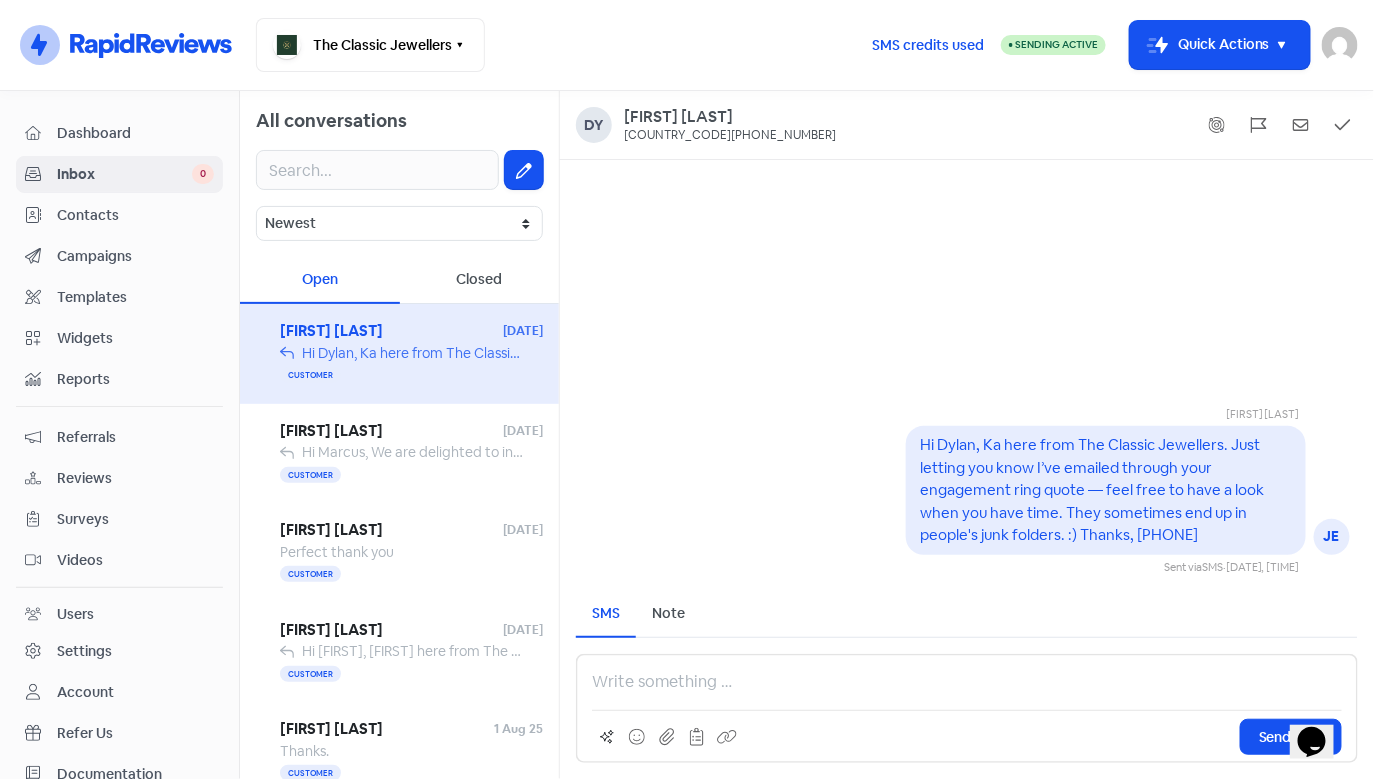drag, startPoint x: 1224, startPoint y: 545, endPoint x: 923, endPoint y: 444, distance: 317.49332 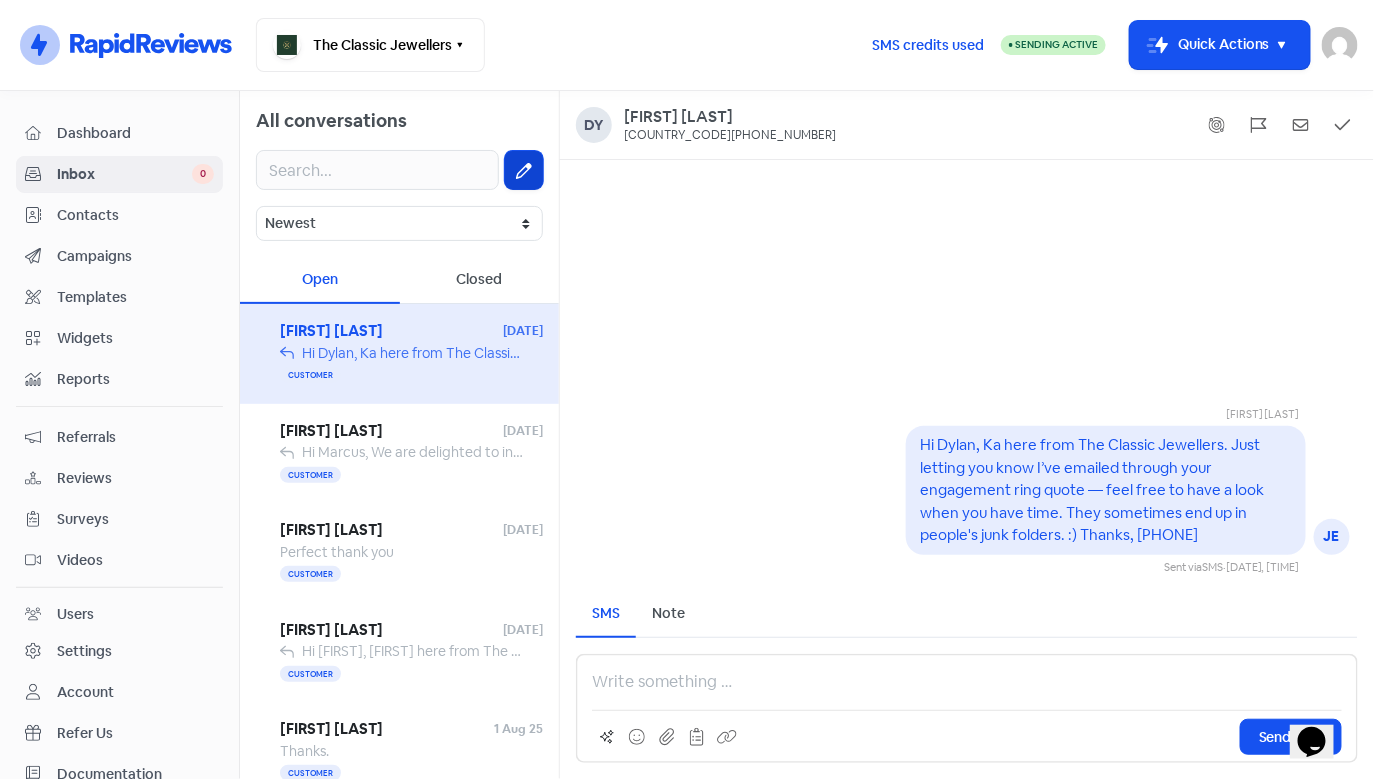 click at bounding box center (524, 170) 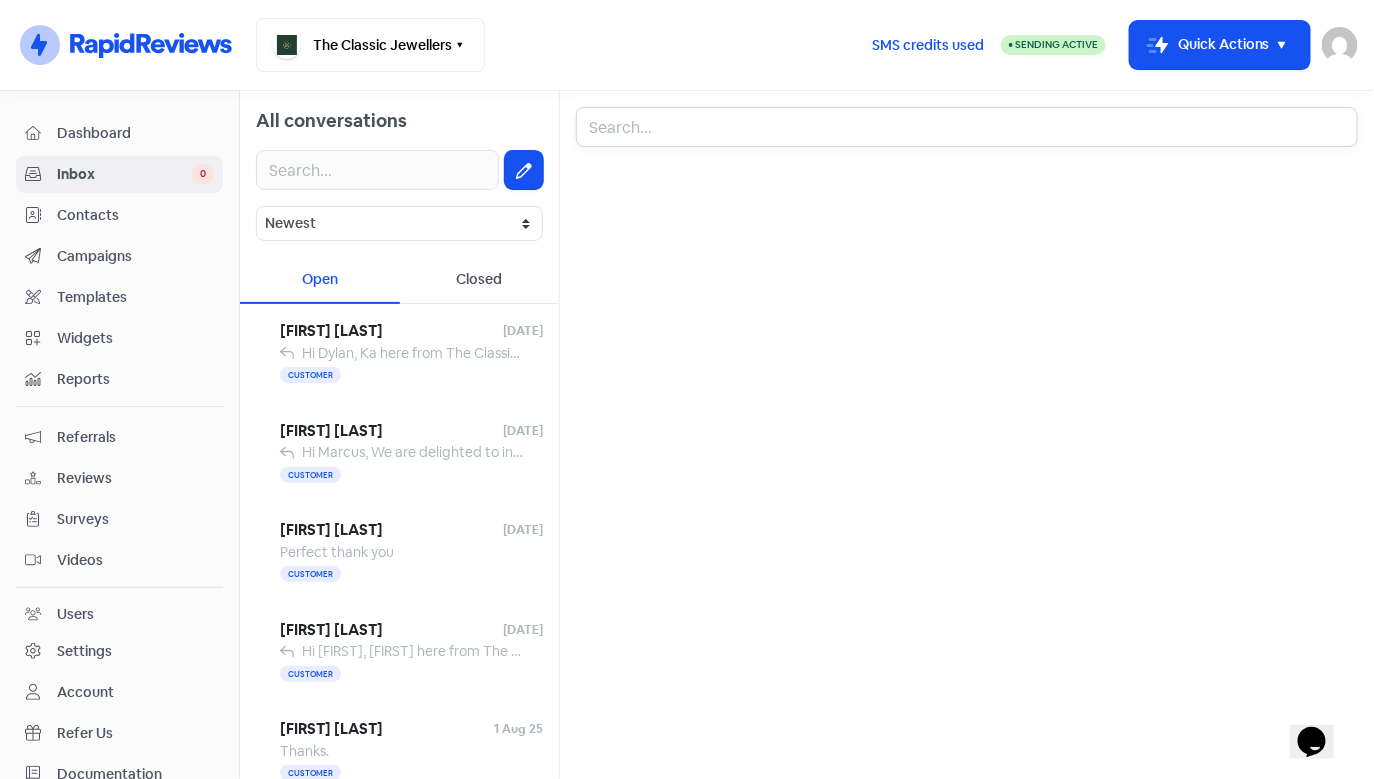 click at bounding box center (967, 127) 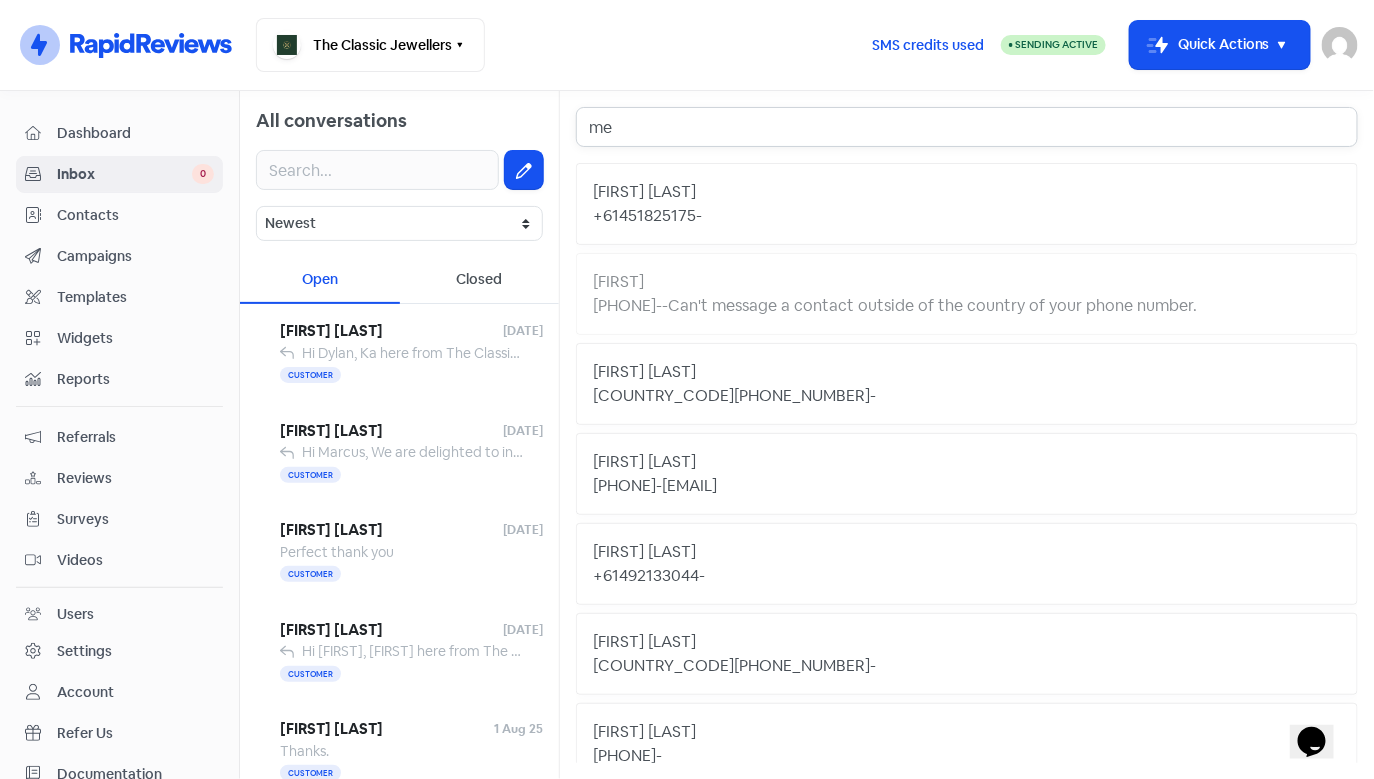 type on "me" 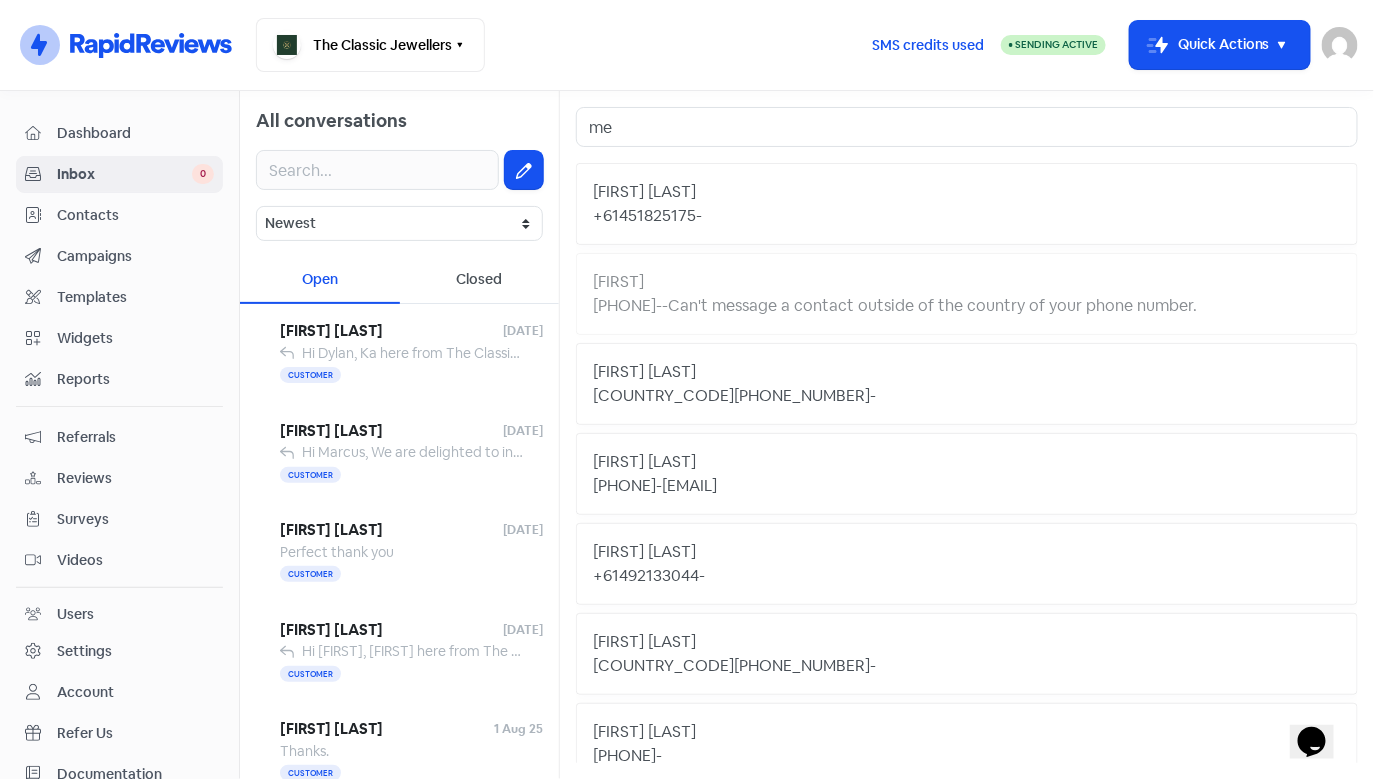 click on "[FIRST] [LAST]" at bounding box center [967, 192] 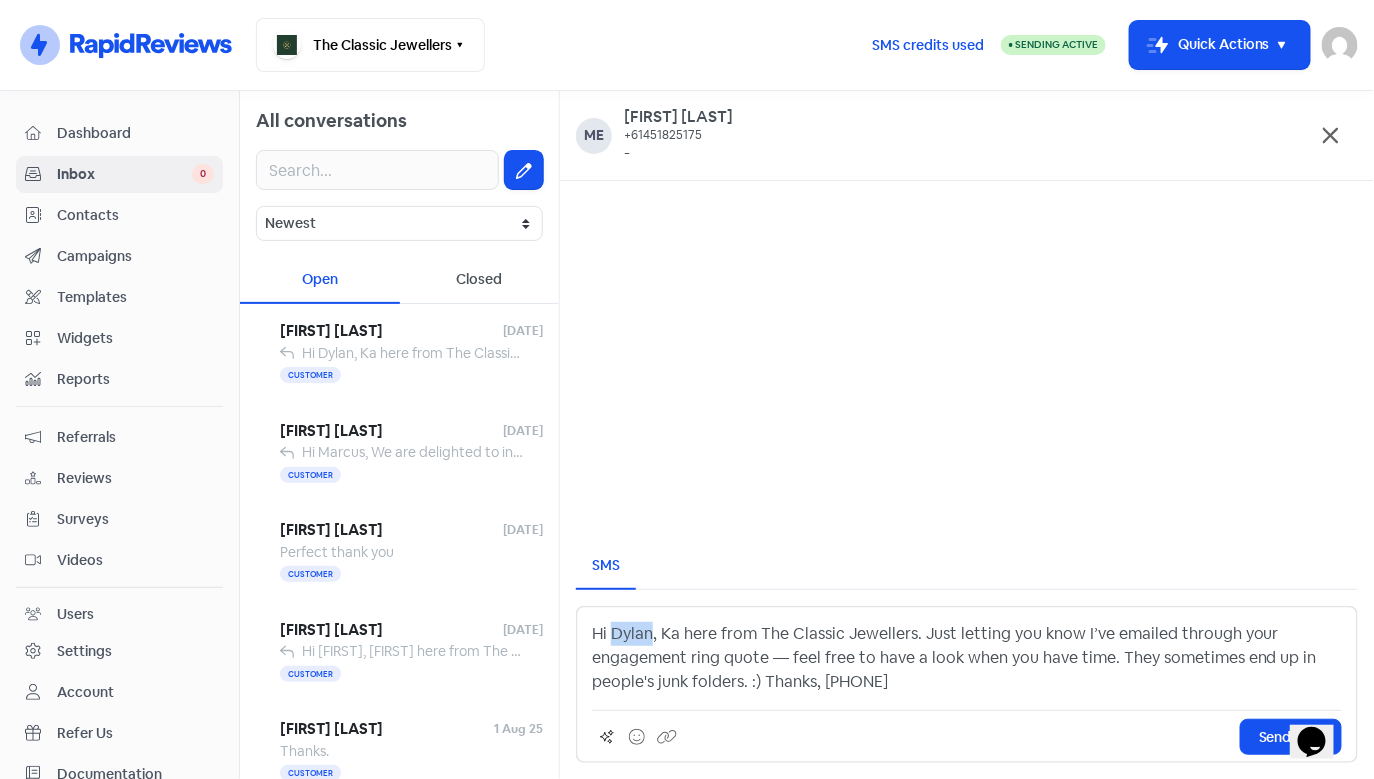 drag, startPoint x: 649, startPoint y: 638, endPoint x: 615, endPoint y: 636, distance: 34.058773 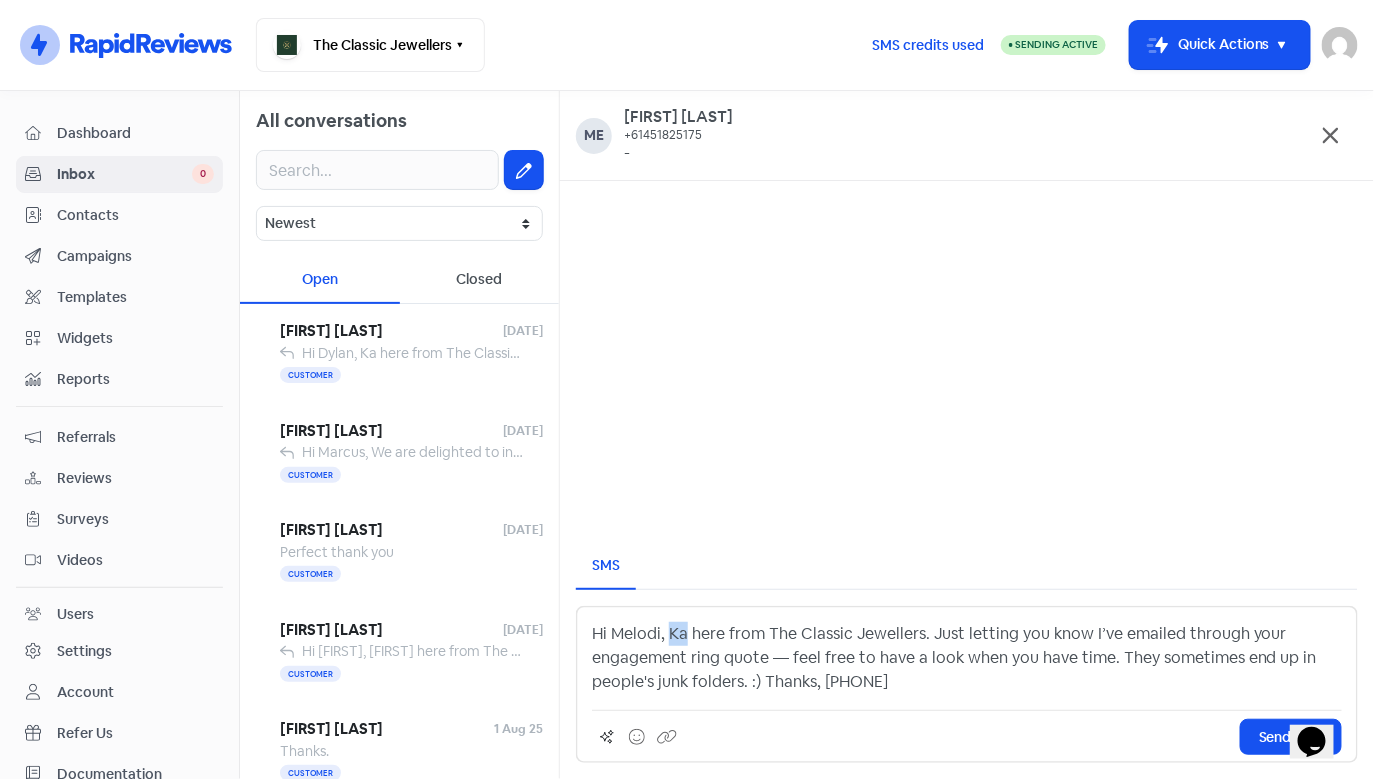 drag, startPoint x: 687, startPoint y: 637, endPoint x: 667, endPoint y: 639, distance: 20.09975 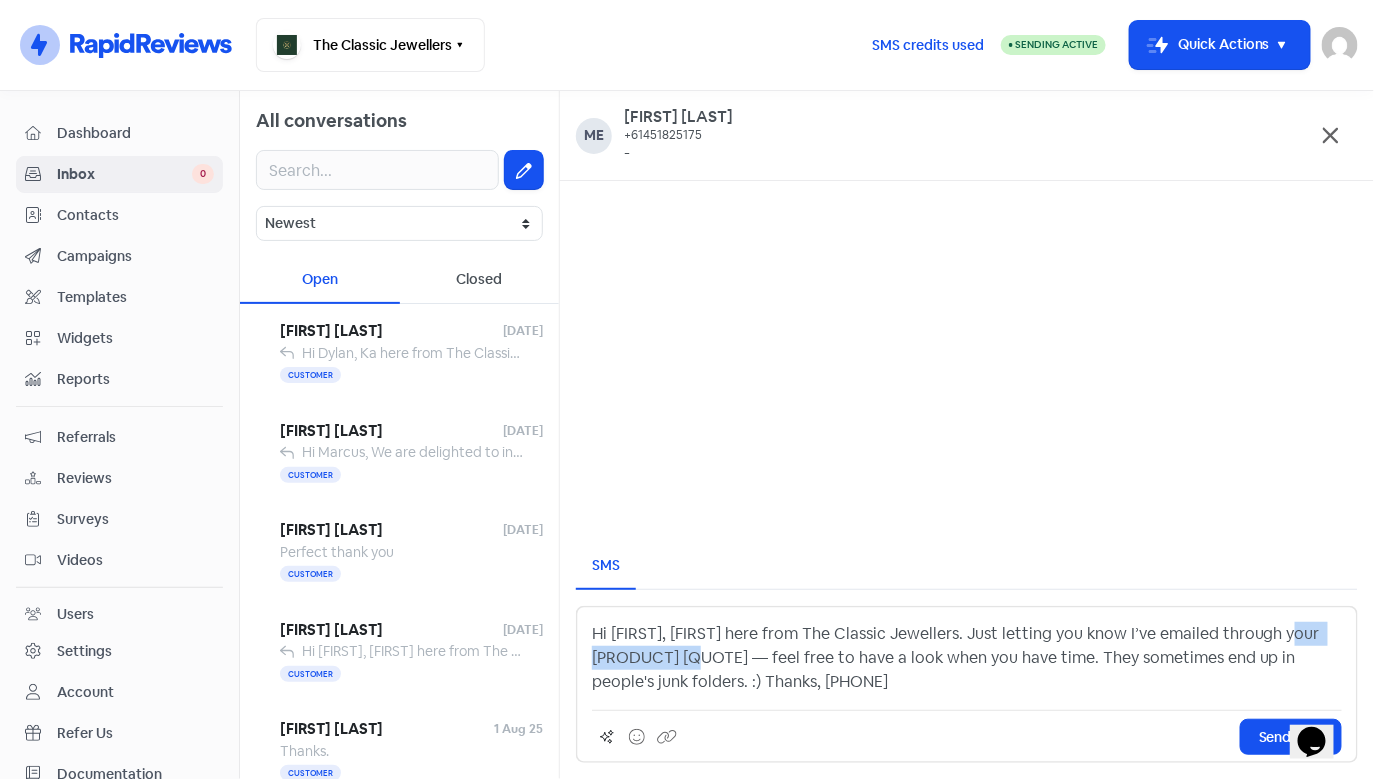 drag, startPoint x: 720, startPoint y: 659, endPoint x: 596, endPoint y: 657, distance: 124.01613 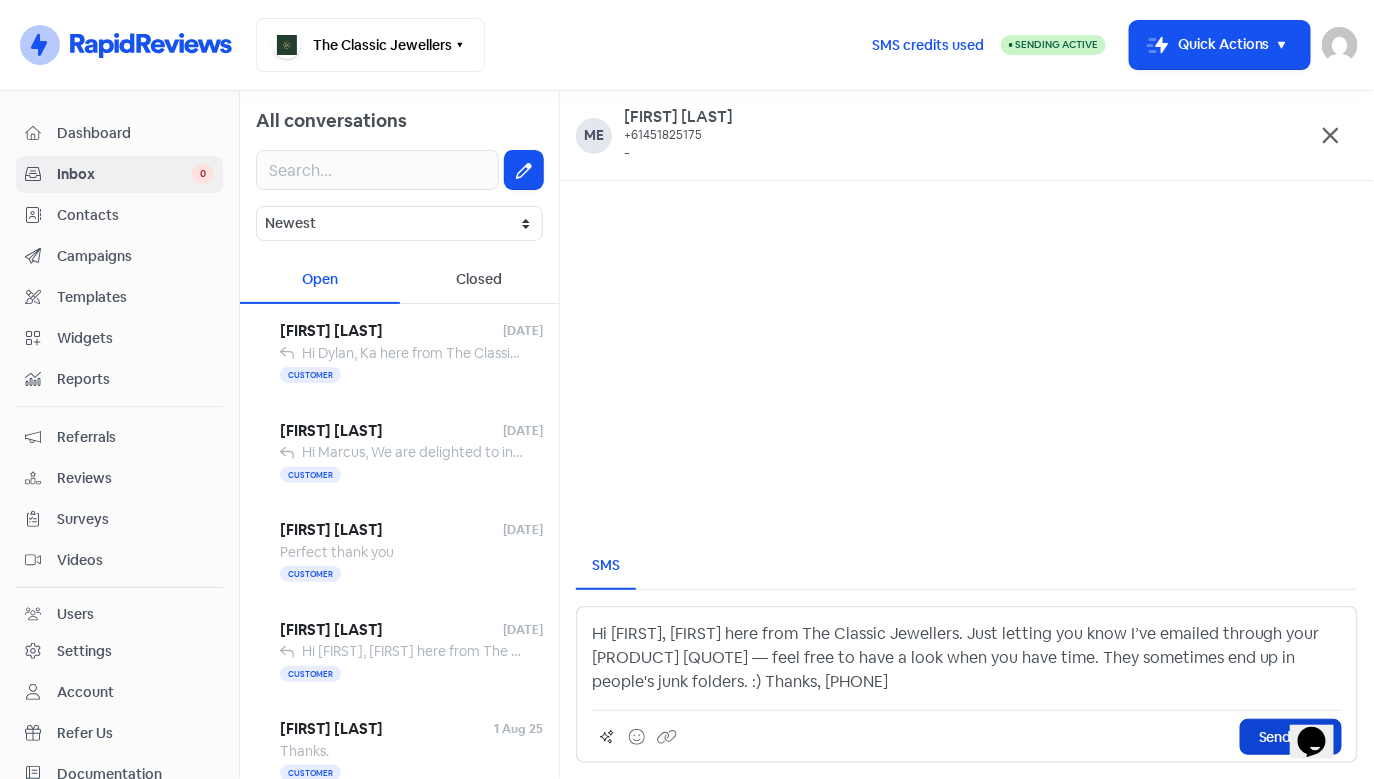click on "Send SMS" at bounding box center [1291, 737] 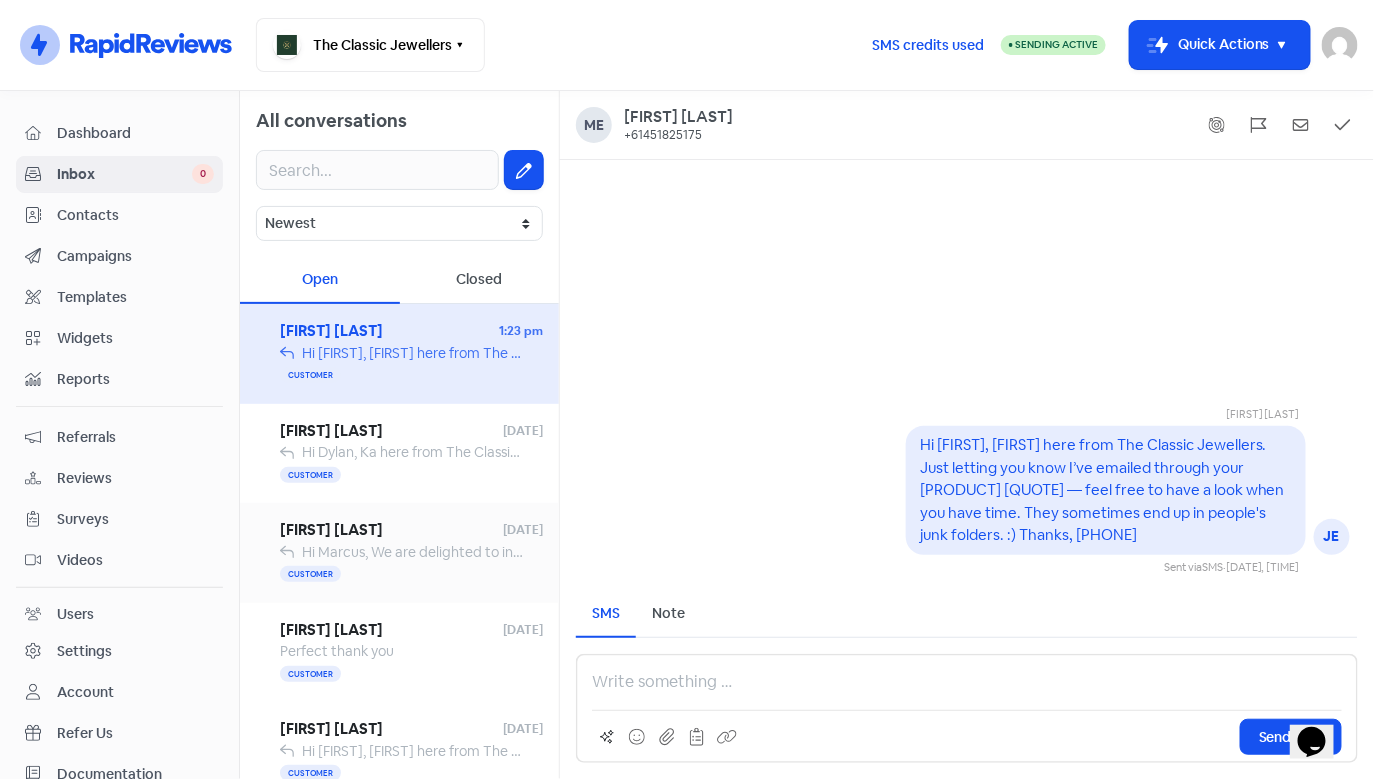 click on "Customer" at bounding box center (411, 575) 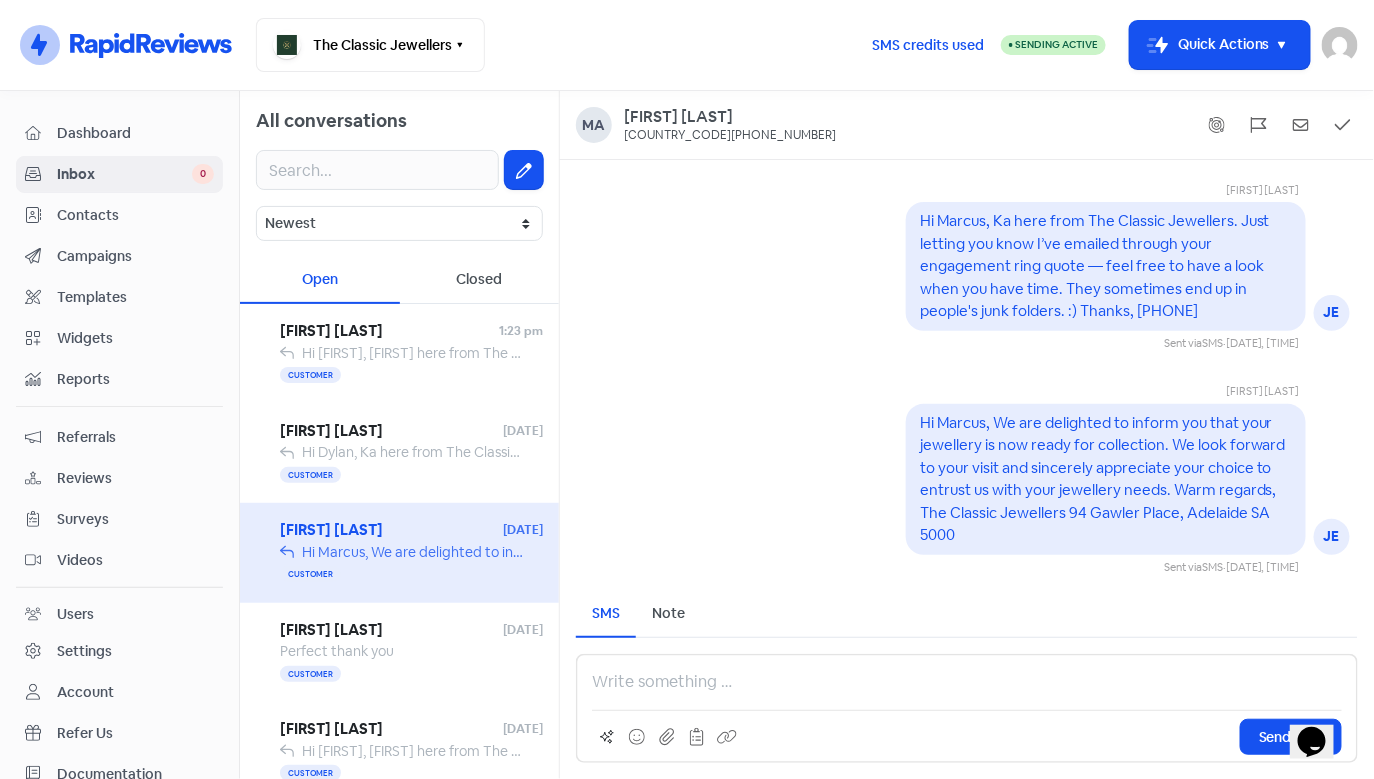 scroll, scrollTop: 0, scrollLeft: 0, axis: both 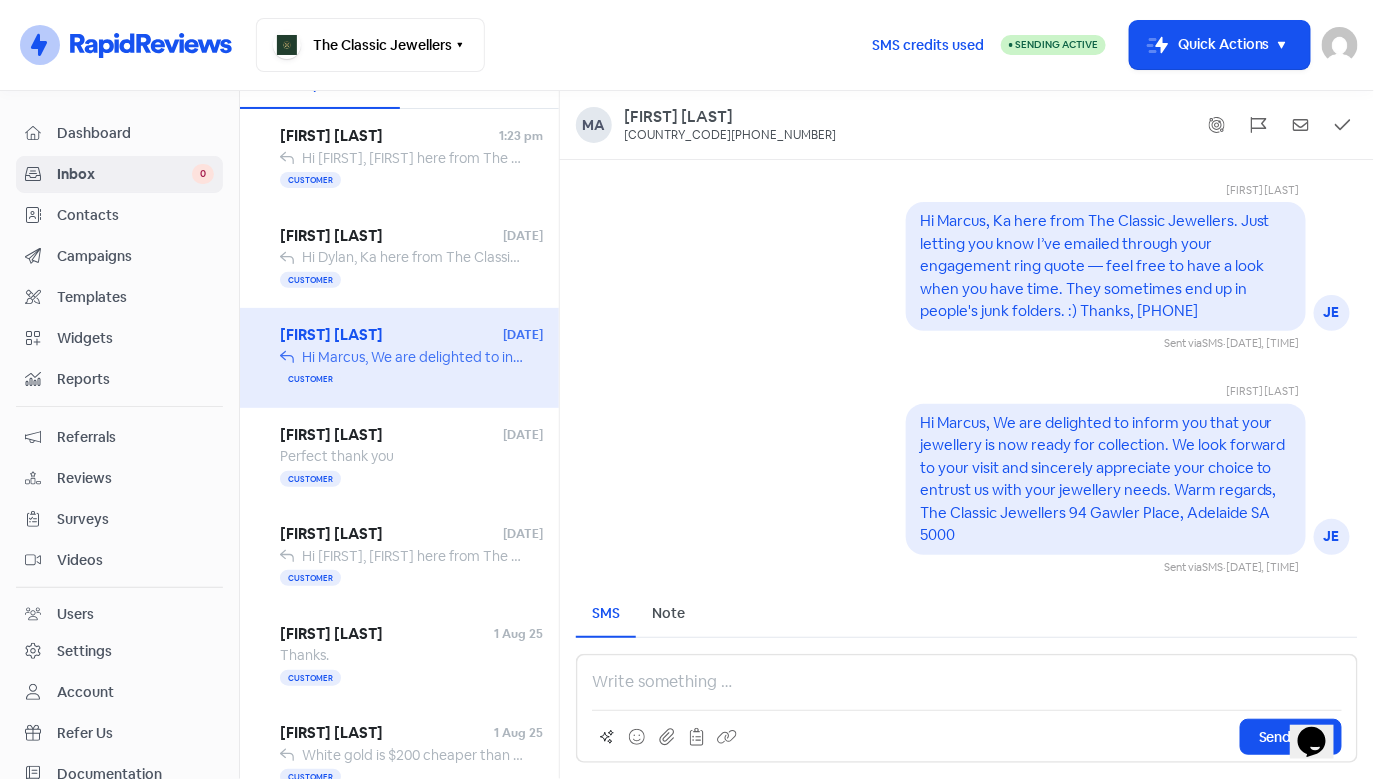 click on "Contacts" at bounding box center [119, 215] 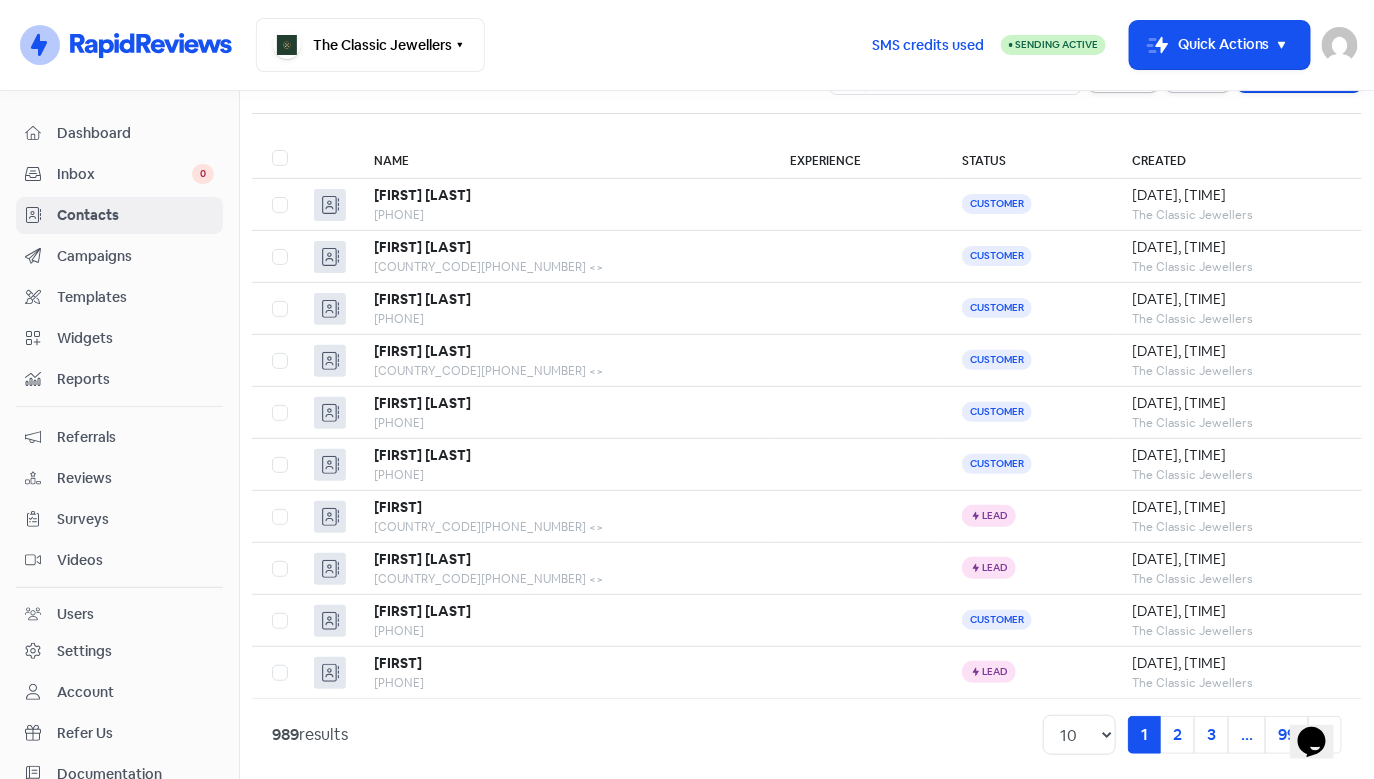 scroll, scrollTop: 105, scrollLeft: 0, axis: vertical 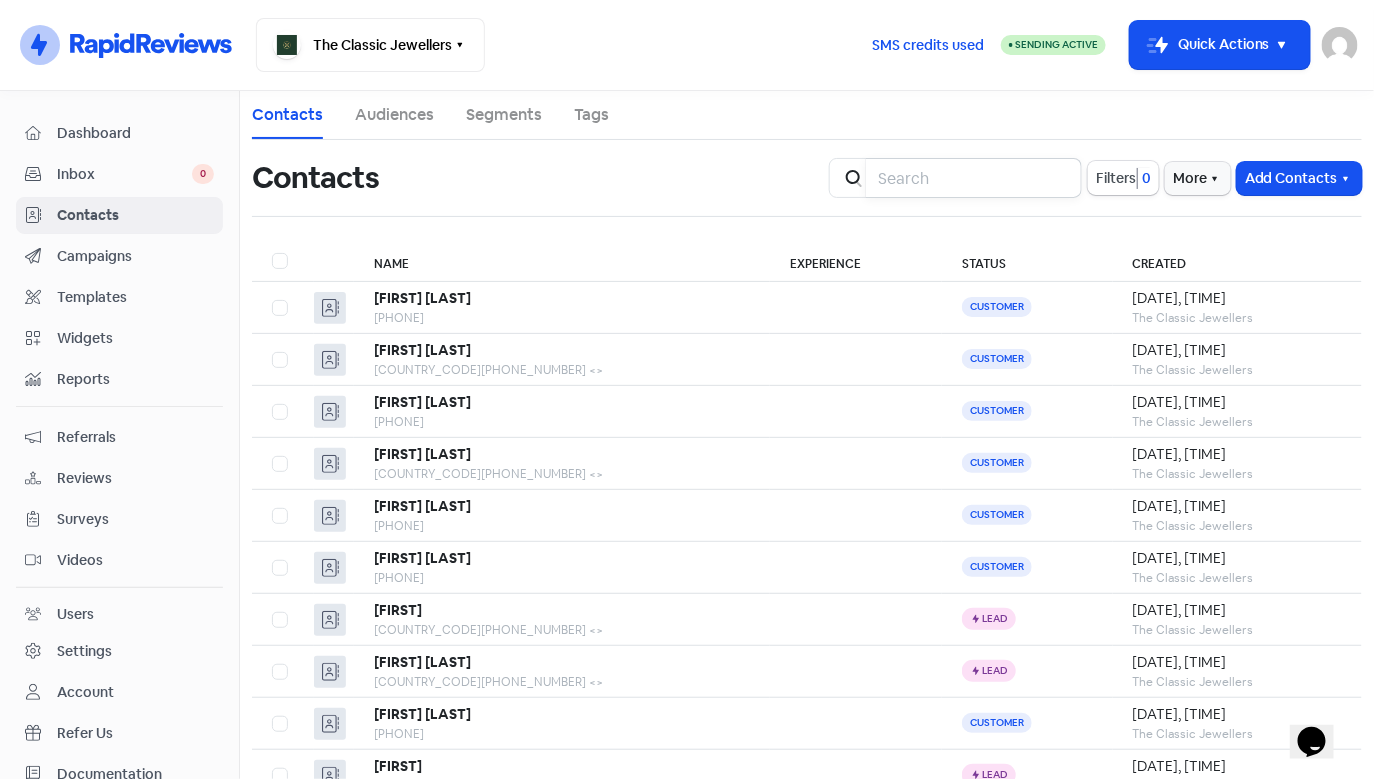 click at bounding box center (974, 178) 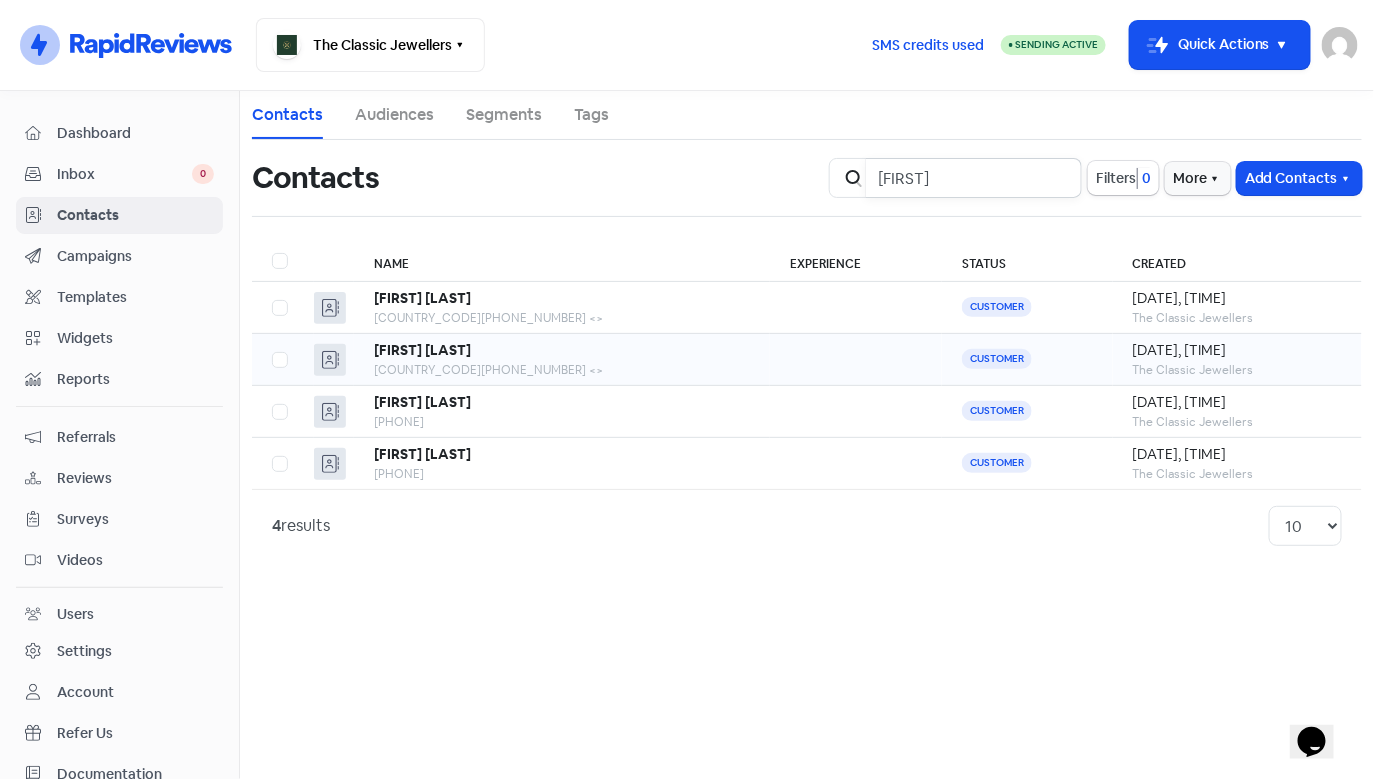type on "[FIRST]" 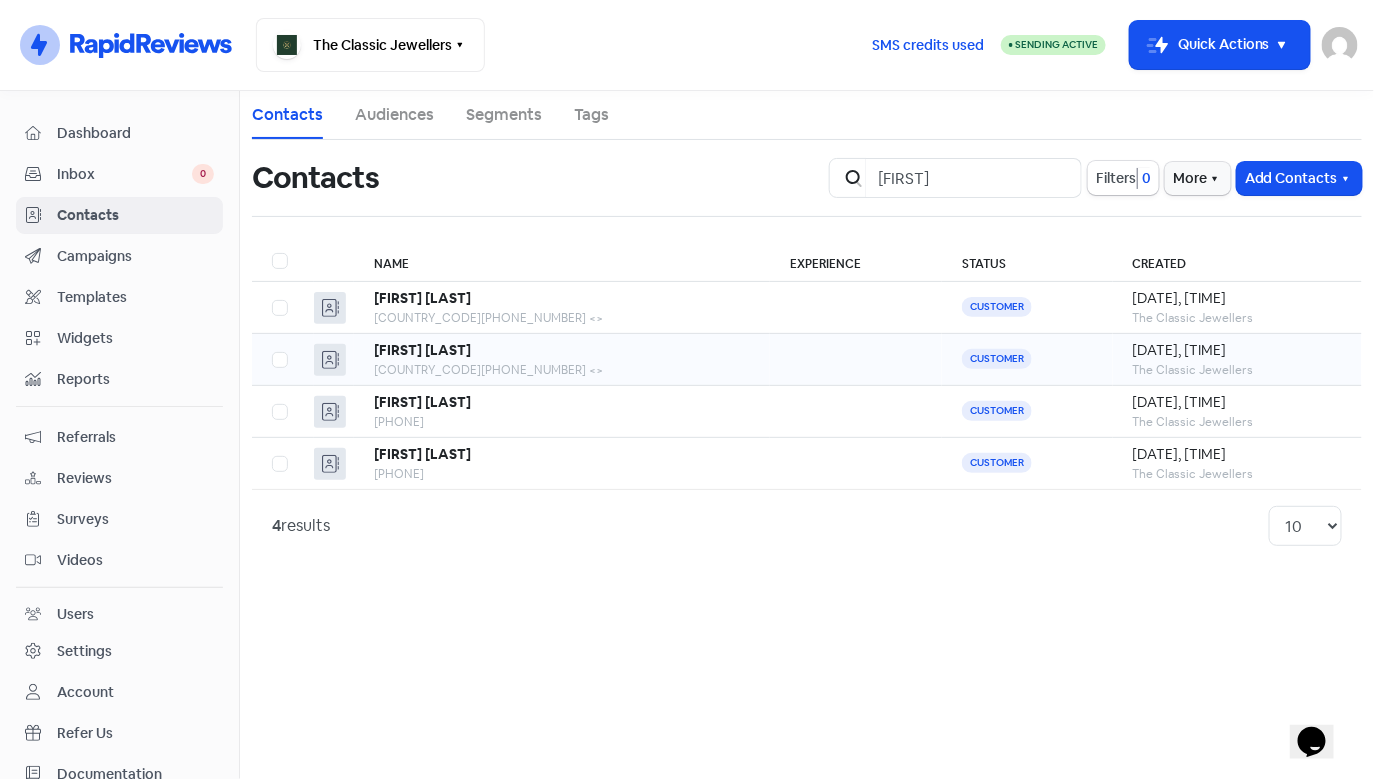 click on "[FIRST] [LAST]" at bounding box center [562, 350] 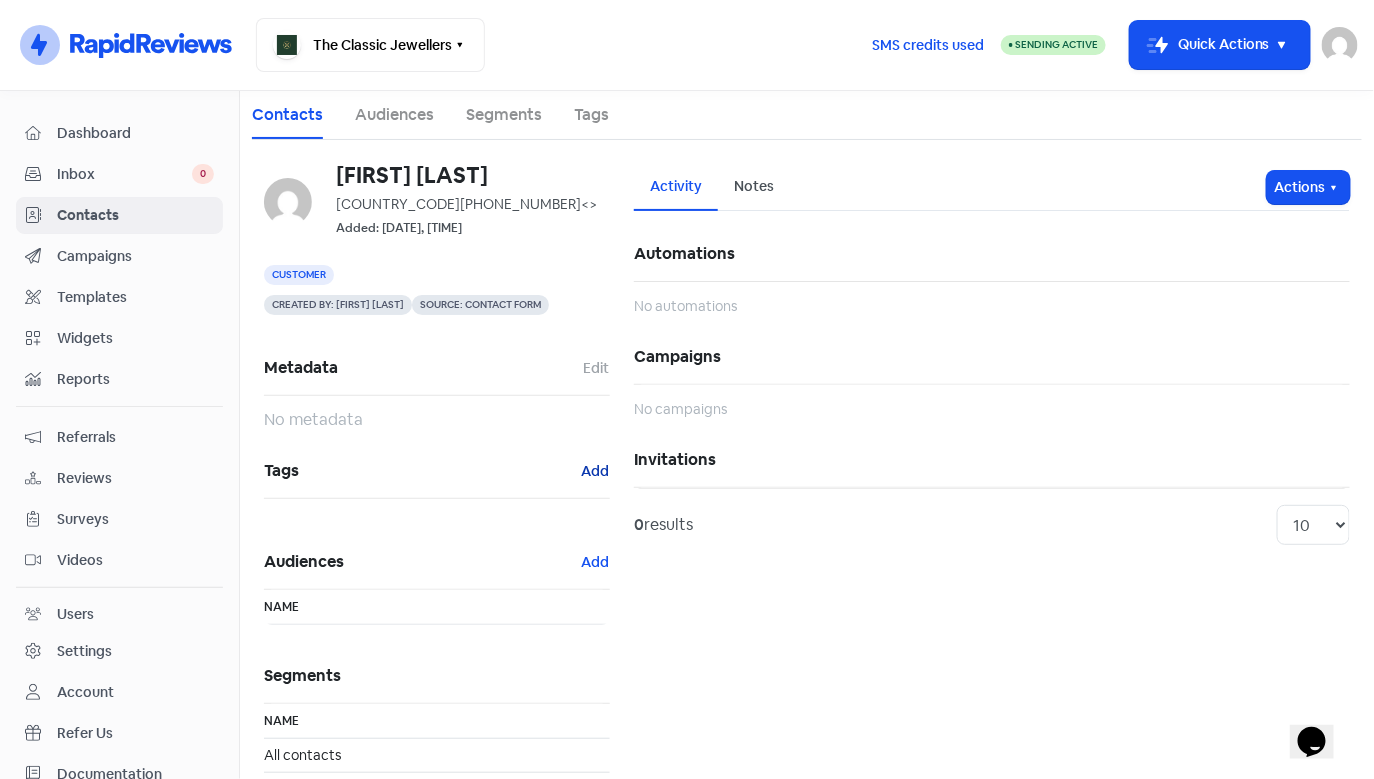 click on "Add" at bounding box center [595, 471] 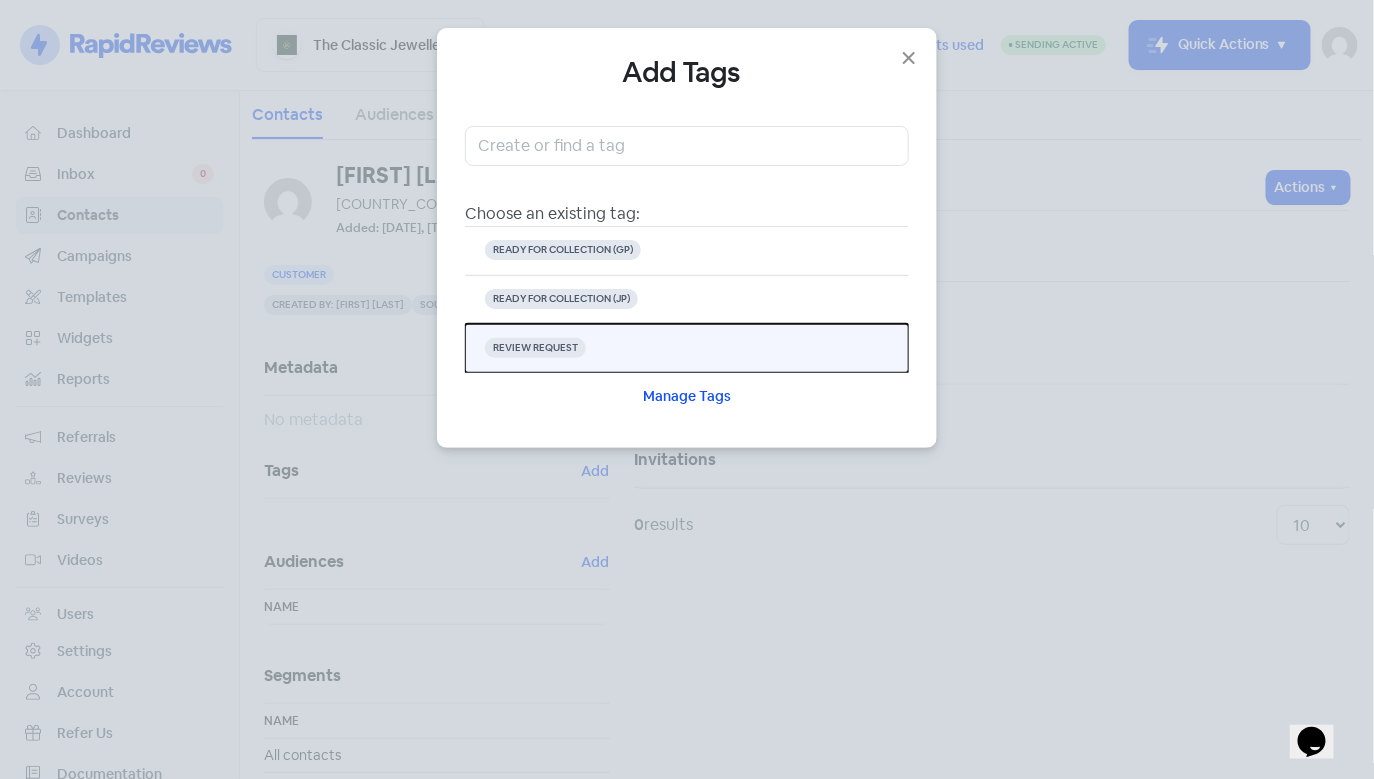 click on "REVIEW REQUEST" at bounding box center [687, 348] 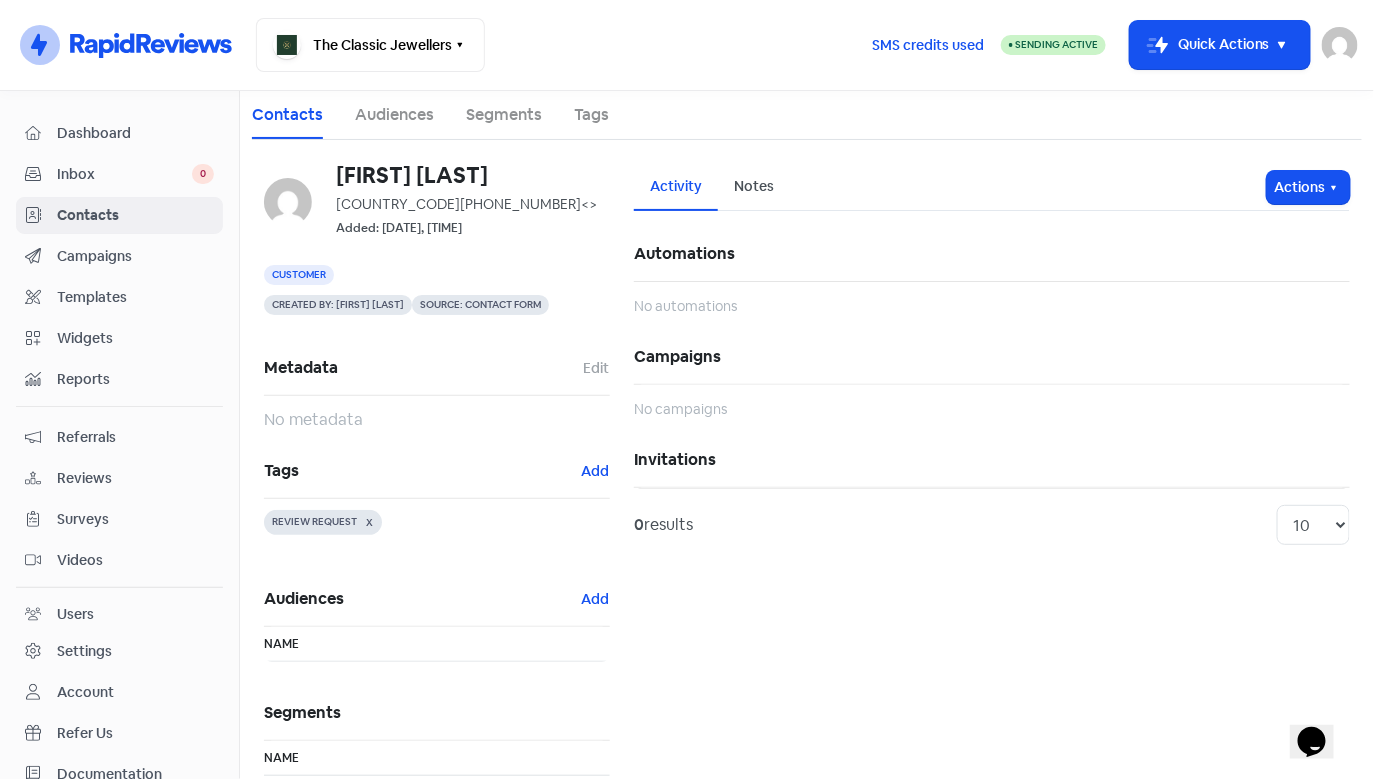 click on "Contacts" at bounding box center [135, 215] 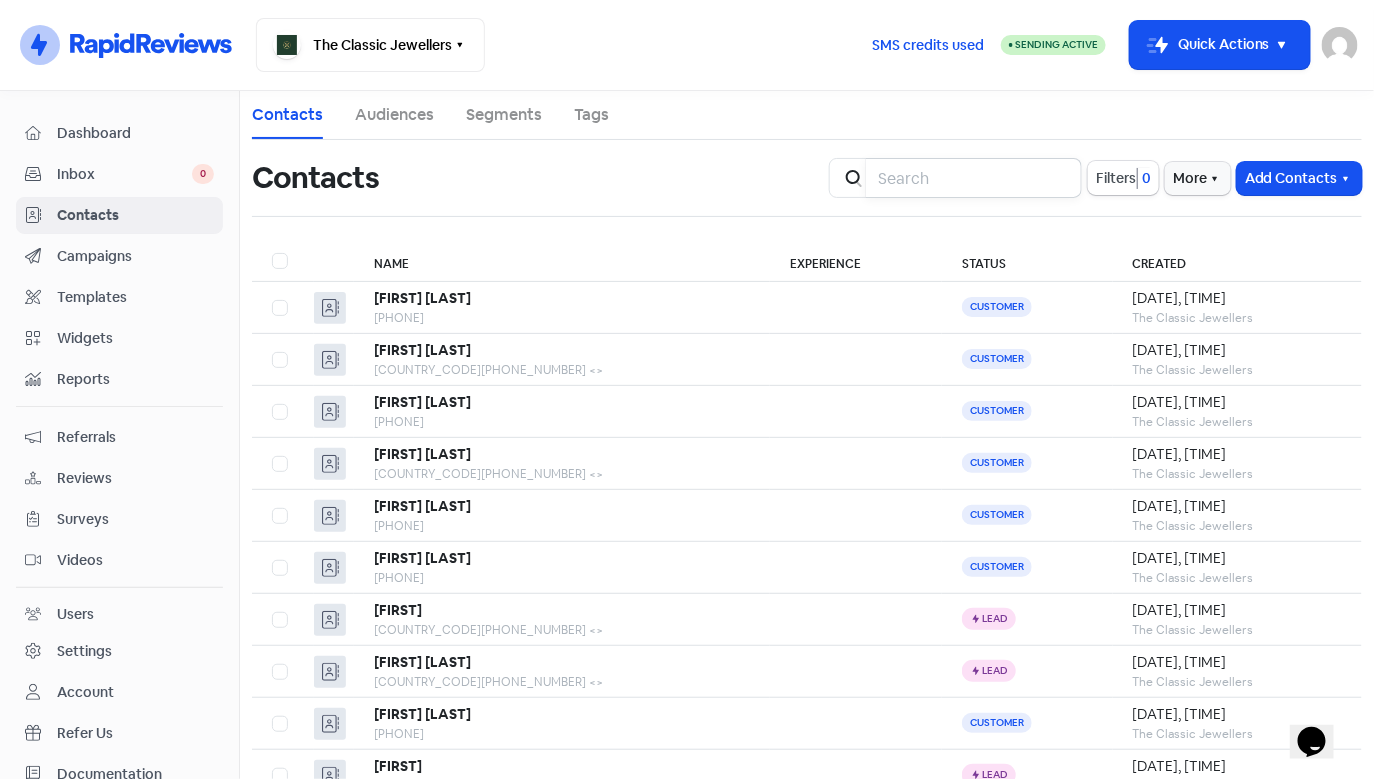 click at bounding box center [974, 178] 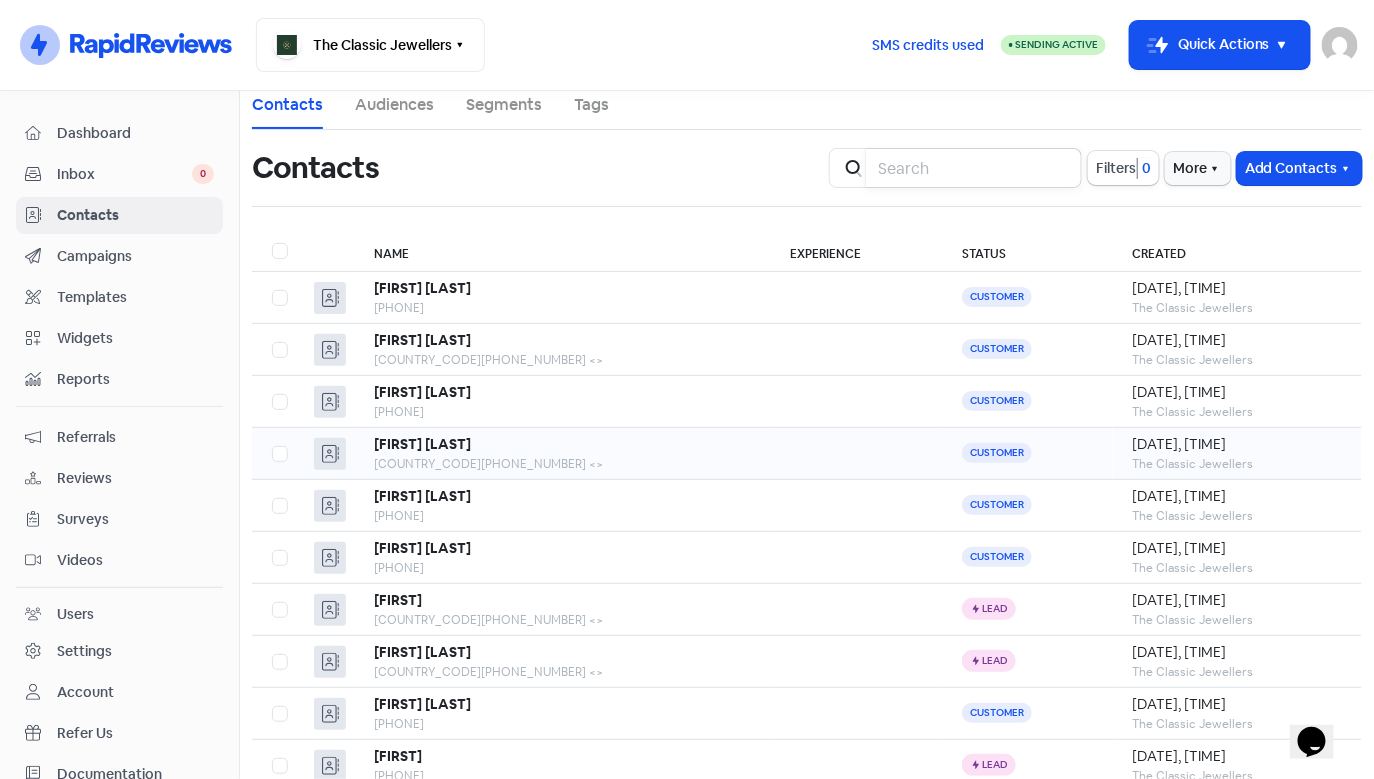 scroll, scrollTop: 0, scrollLeft: 0, axis: both 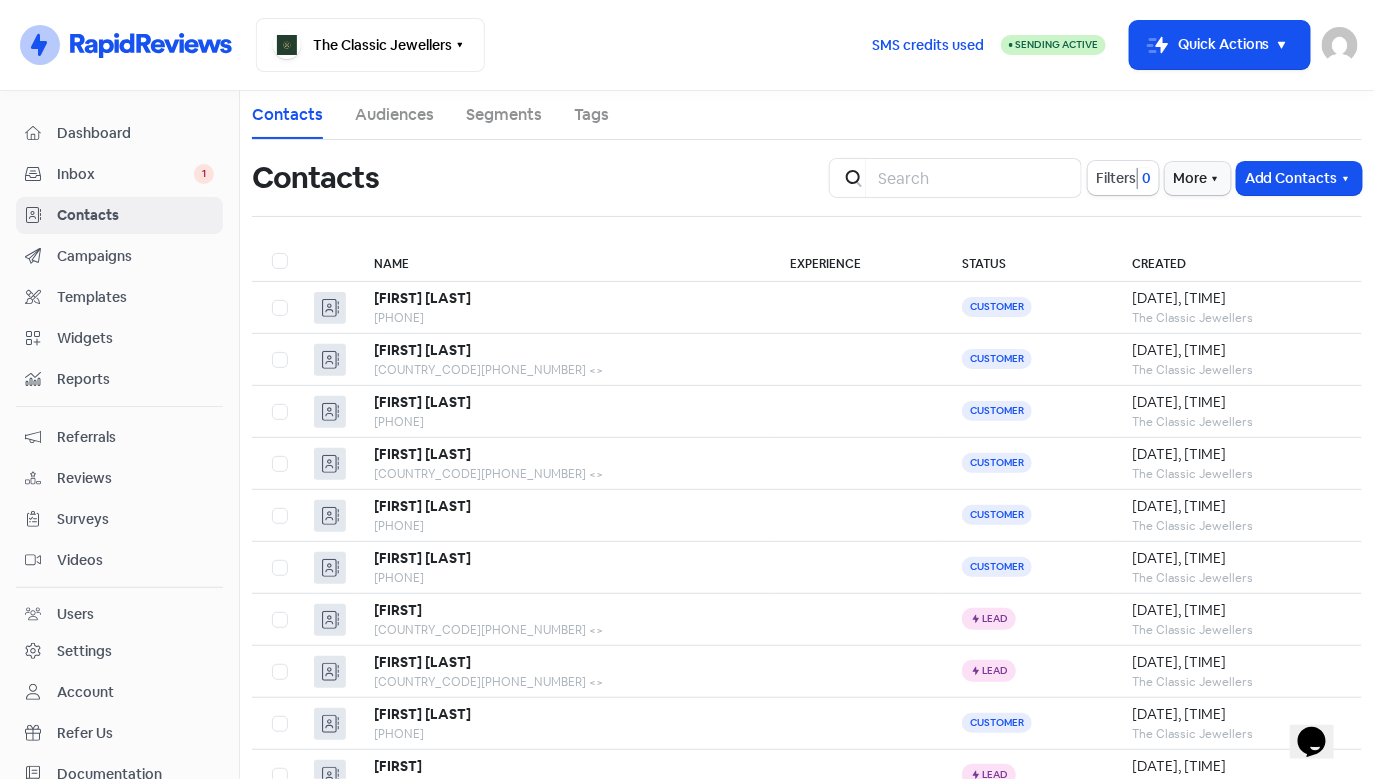 click on "Inbox" at bounding box center [125, 174] 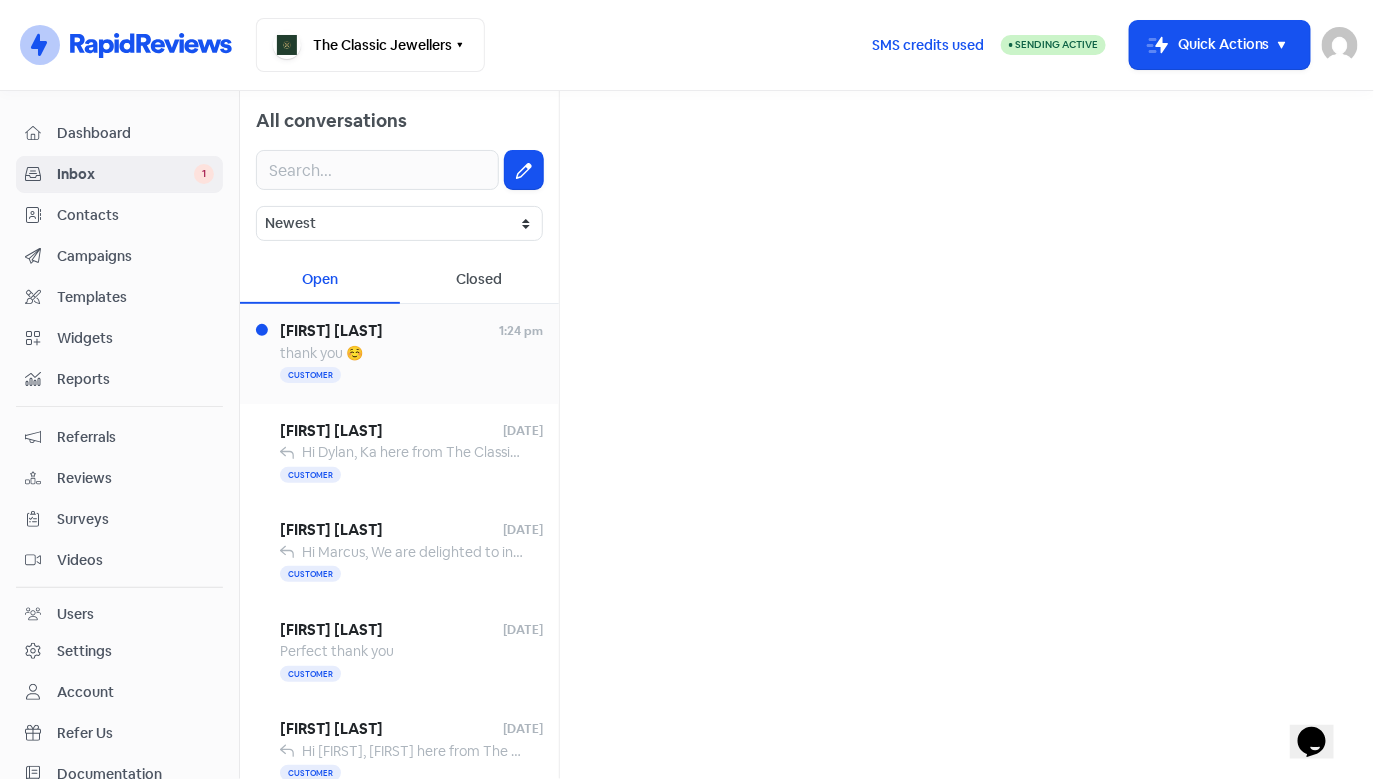 click on "thank you ☺️" at bounding box center (411, 353) 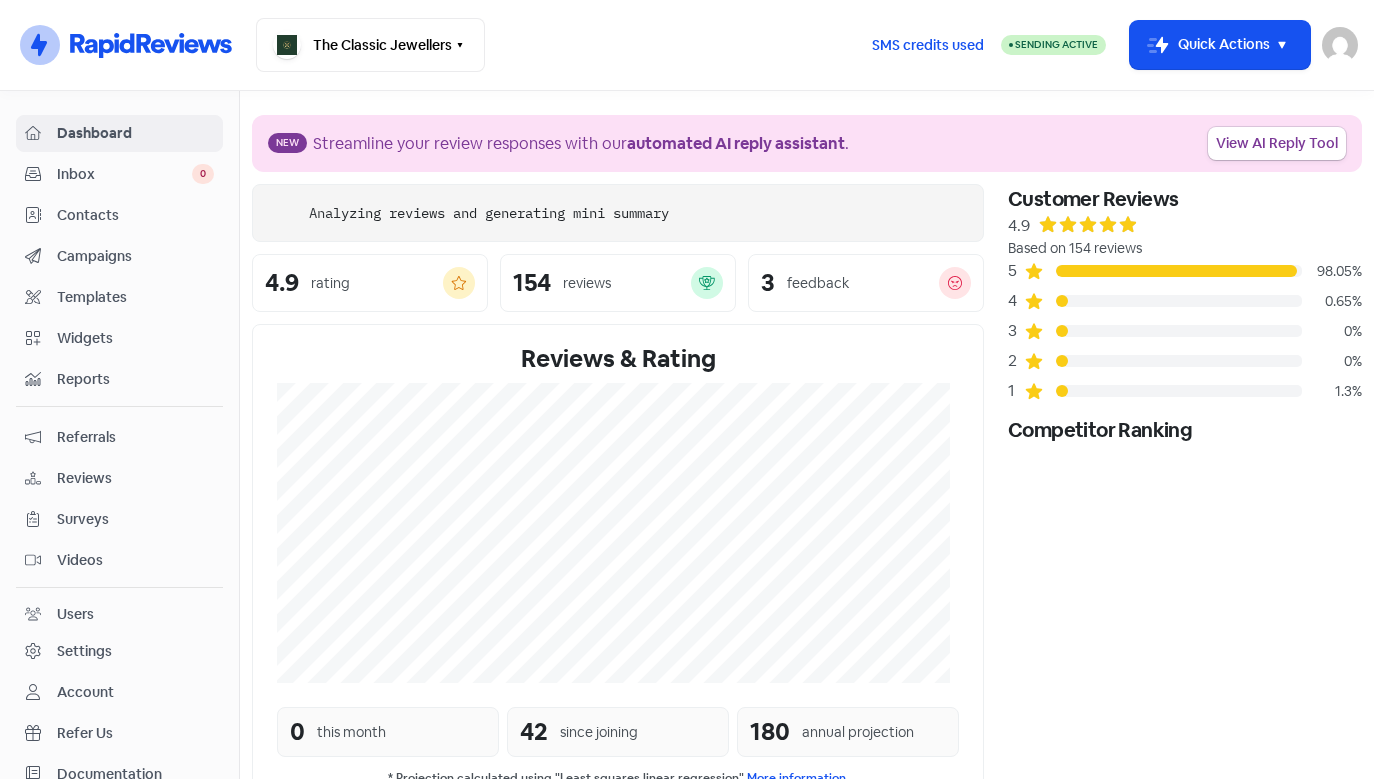 scroll, scrollTop: 0, scrollLeft: 0, axis: both 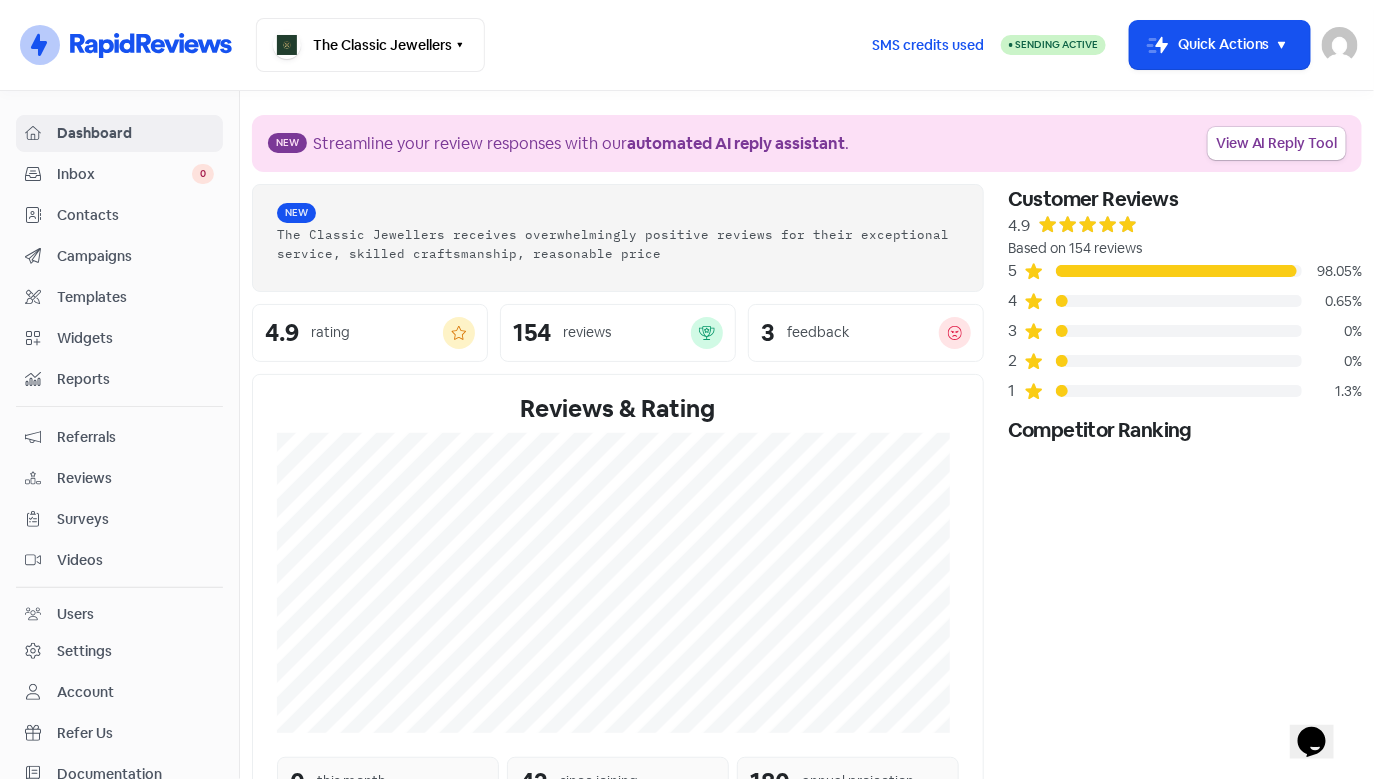 click on "Contacts" at bounding box center (135, 215) 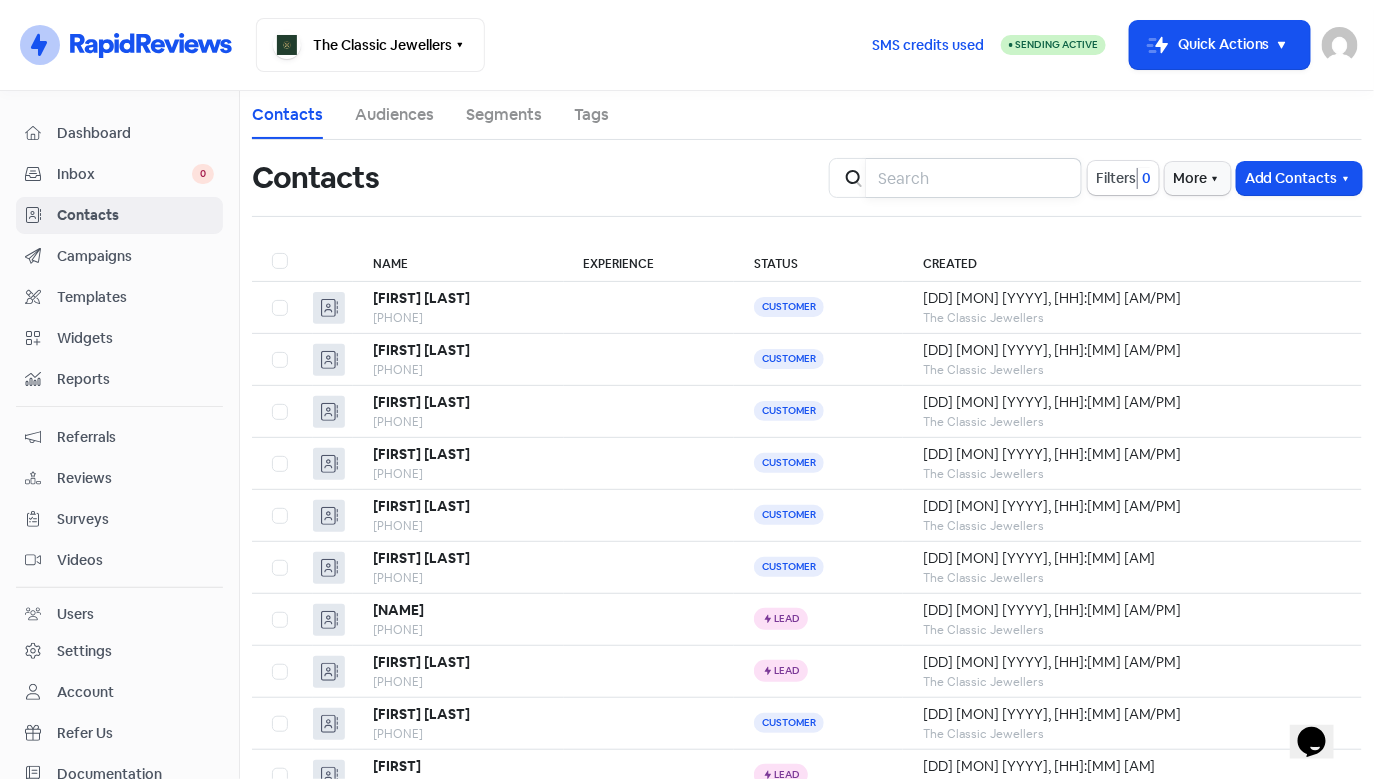 click at bounding box center (974, 178) 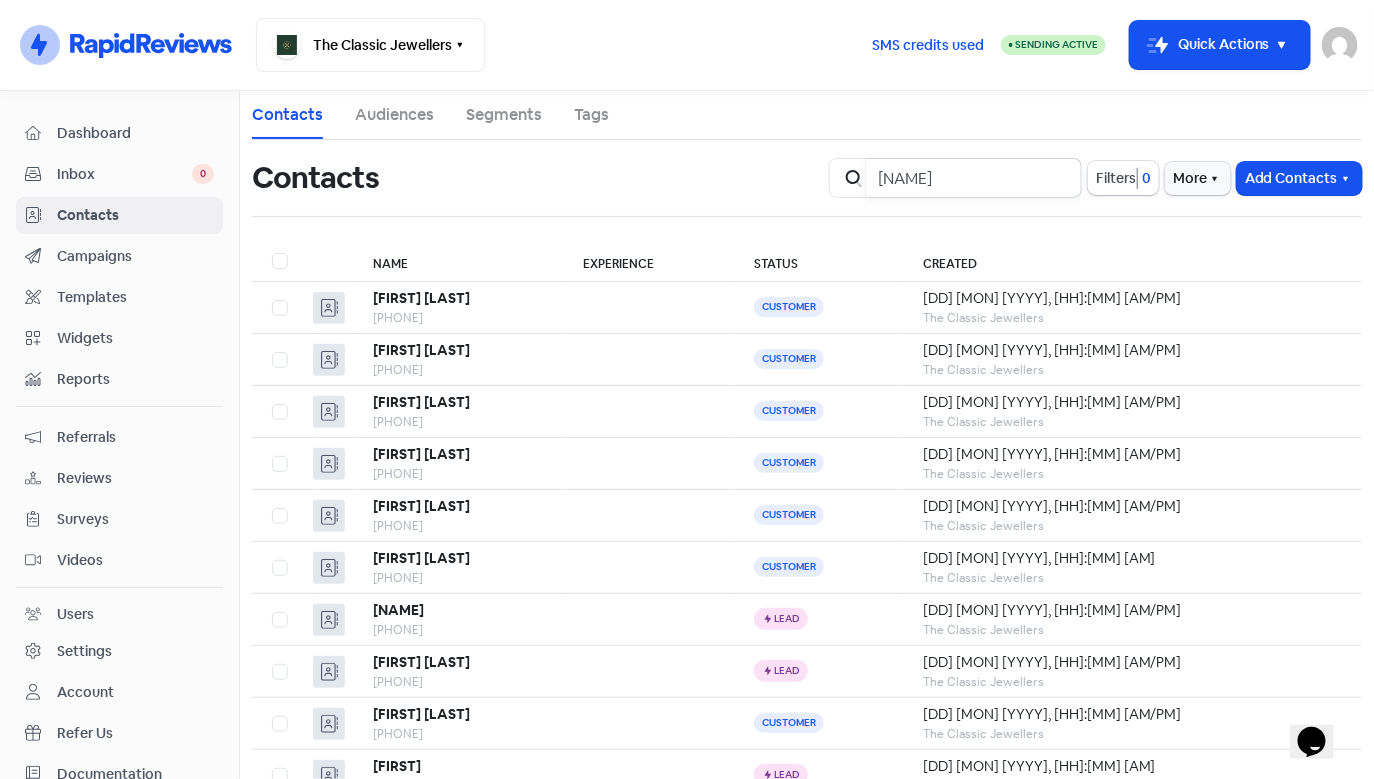 type on "sava" 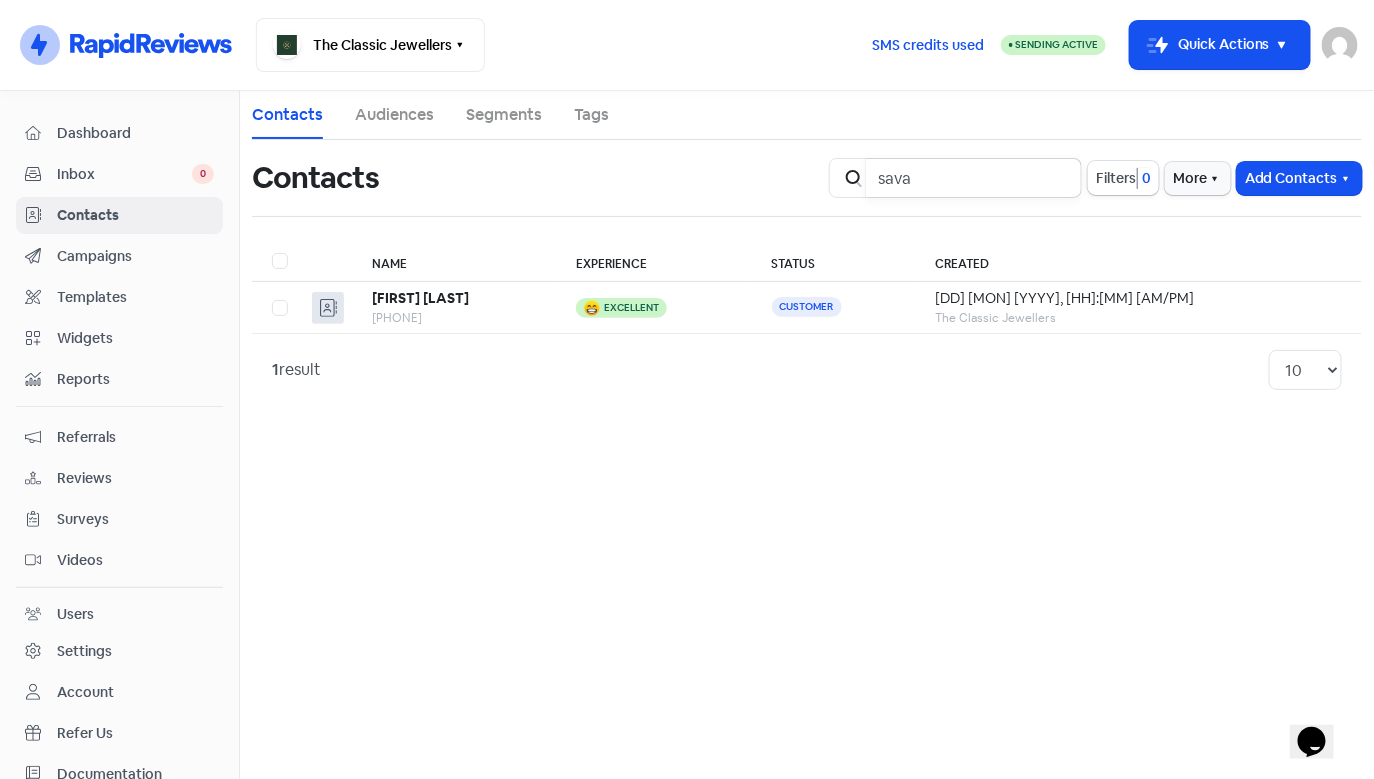 click on "sava" at bounding box center [974, 178] 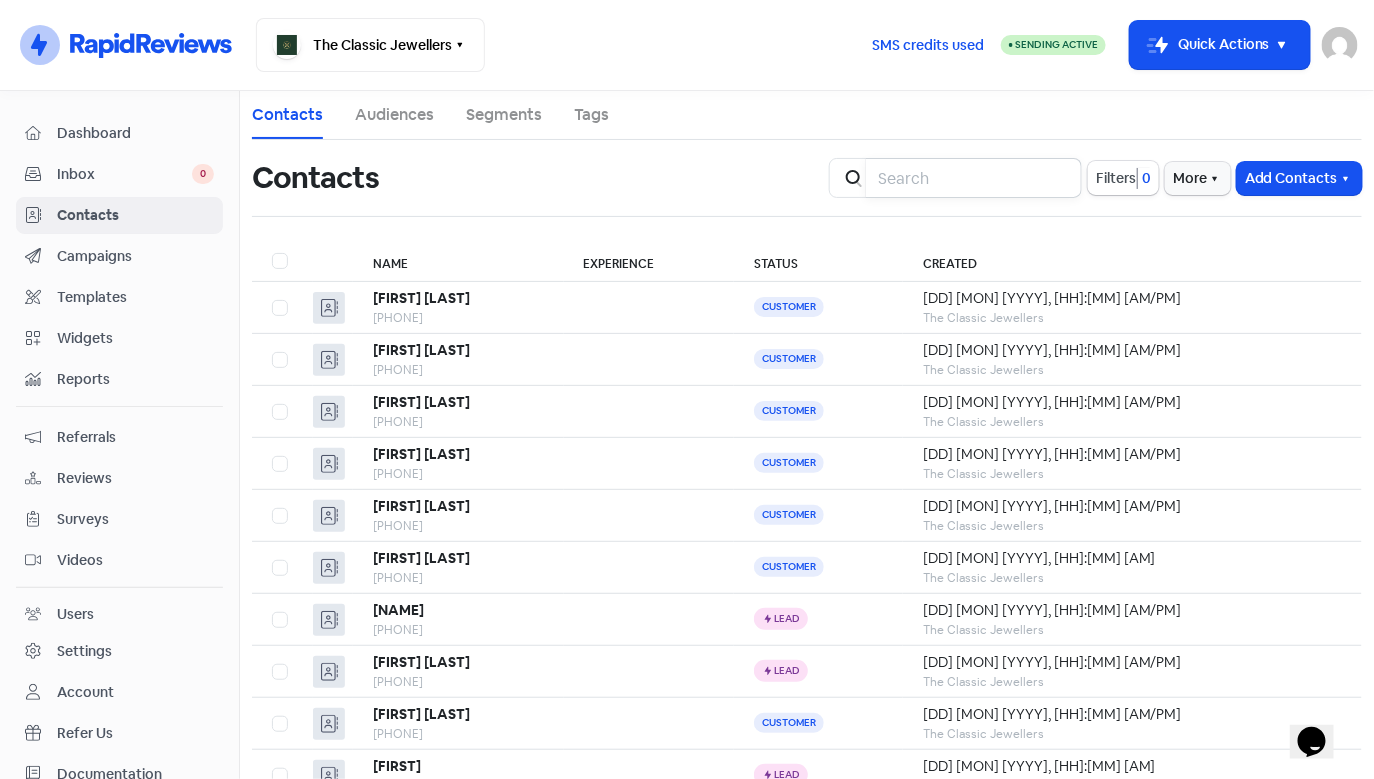 click at bounding box center (974, 178) 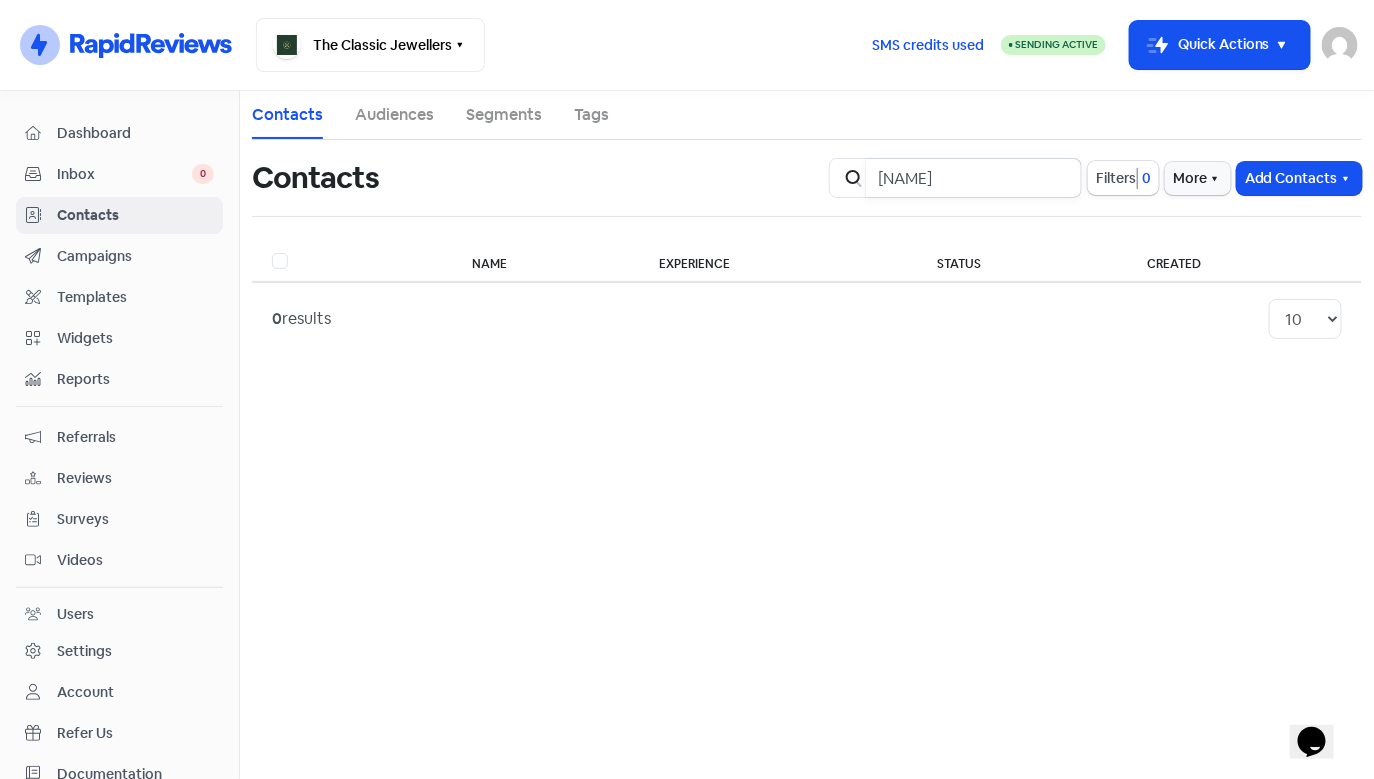 click on "[NAME]" at bounding box center (974, 178) 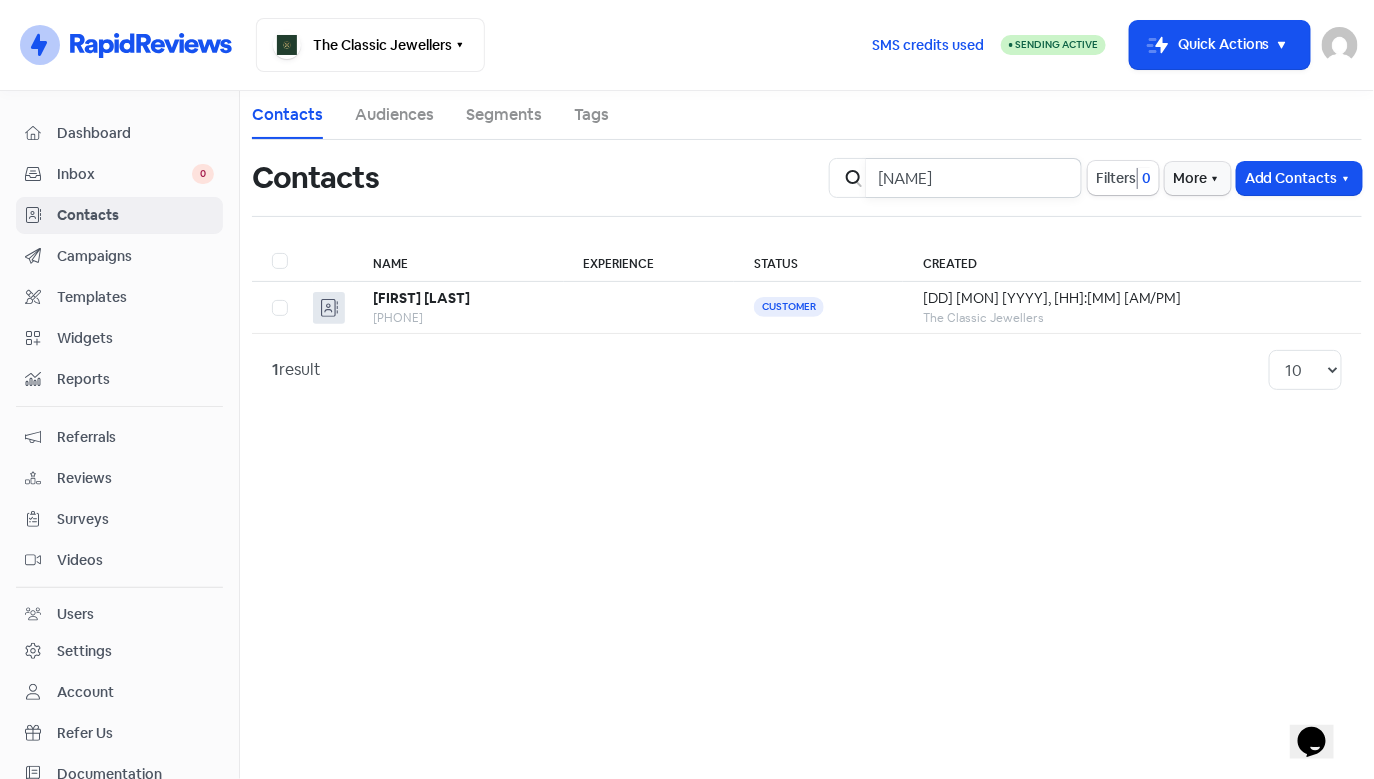 type on "aliso" 